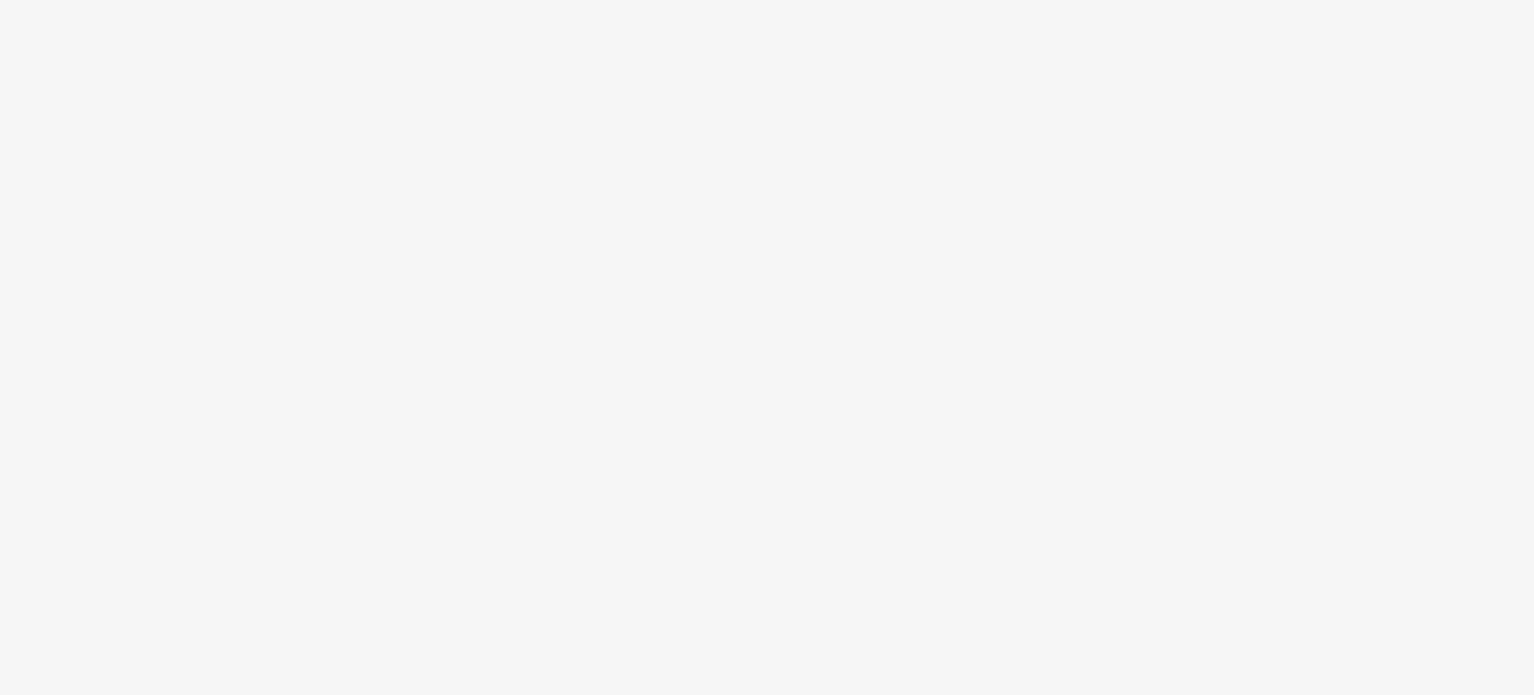 scroll, scrollTop: 0, scrollLeft: 0, axis: both 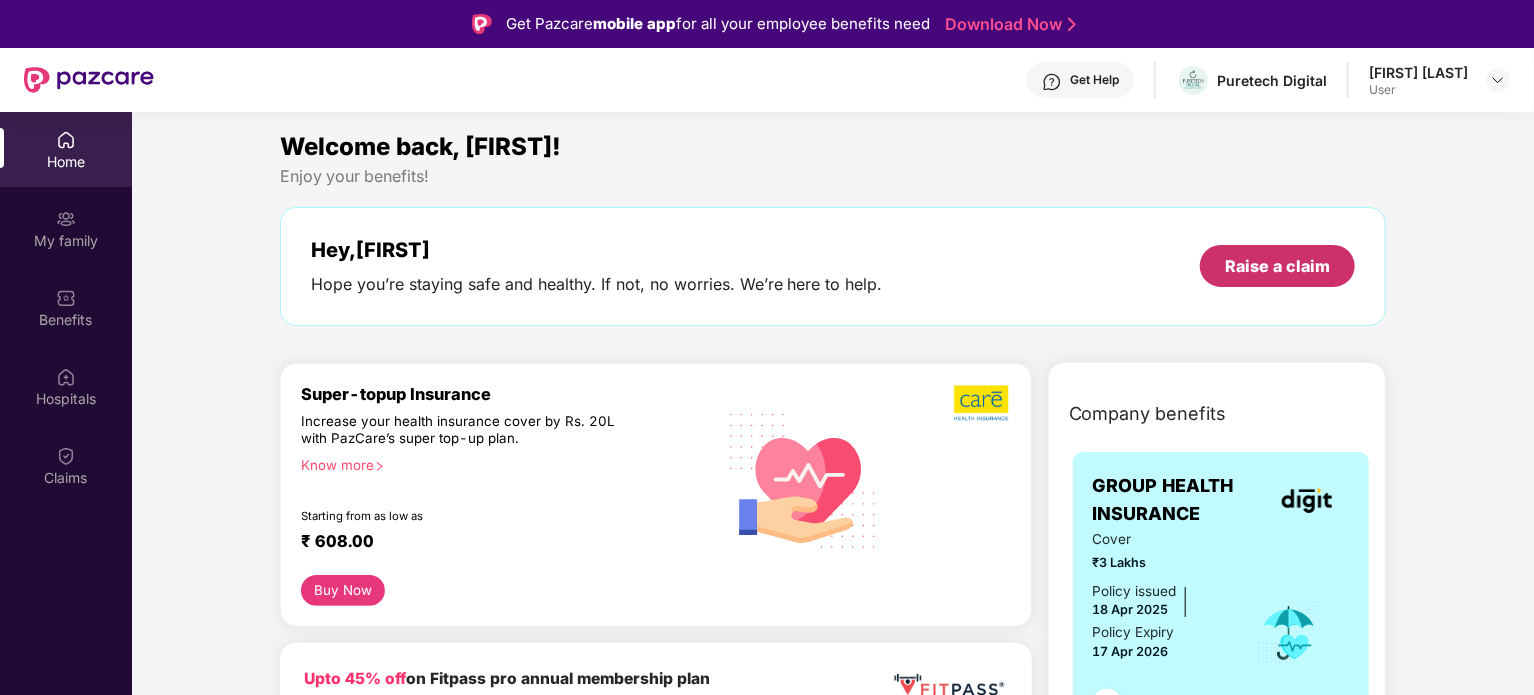 click on "Raise a claim" at bounding box center (1277, 266) 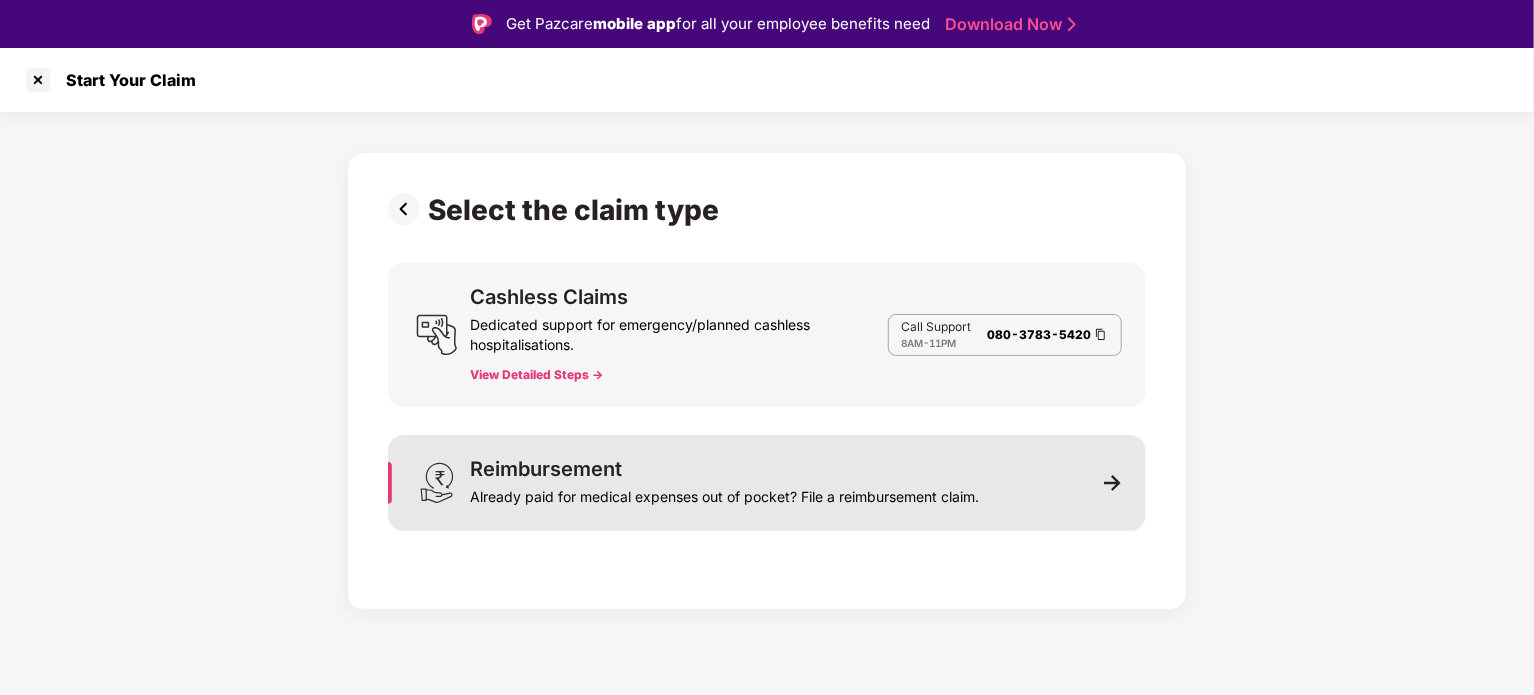 click on "Already paid for medical expenses out of pocket? File a reimbursement claim." at bounding box center [724, 493] 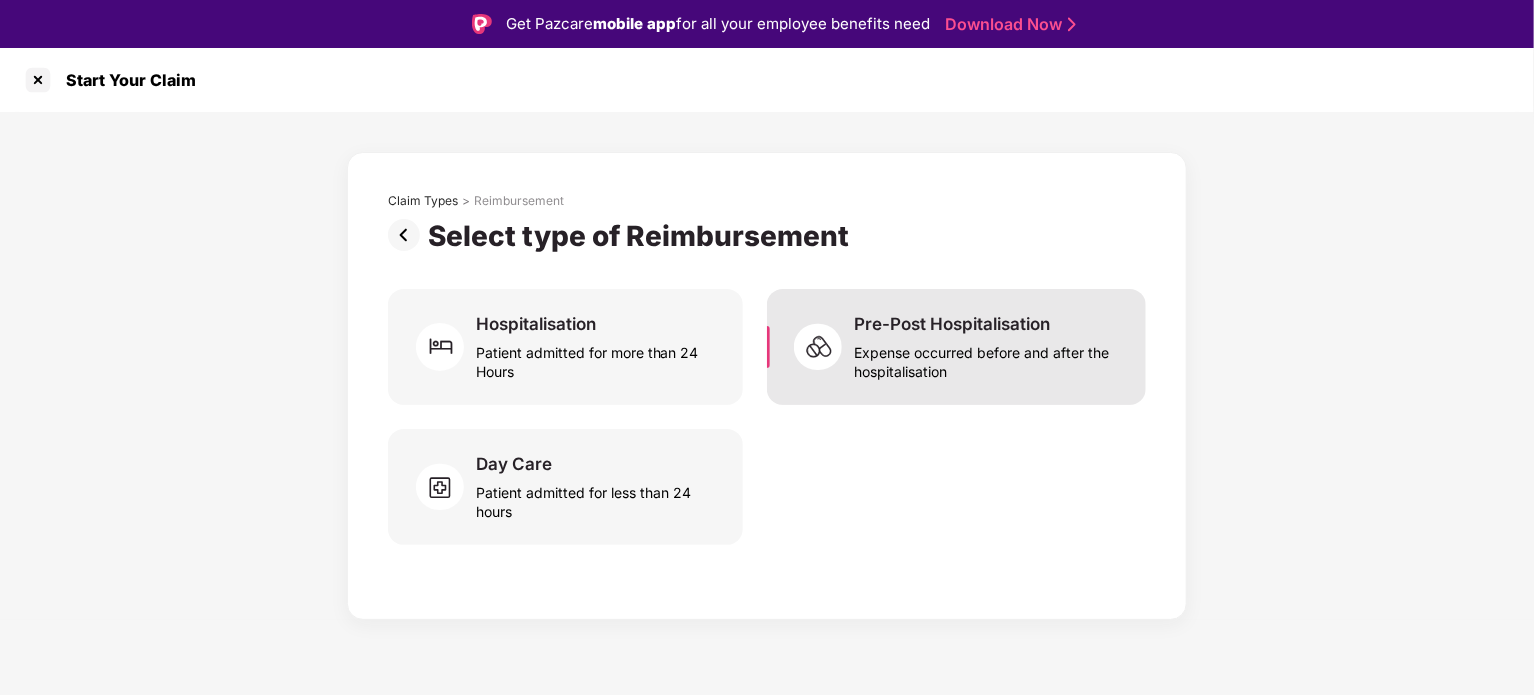 click on "Pre-Post Hospitalisation Expense occurred before and after the hospitalisation" at bounding box center (956, 347) 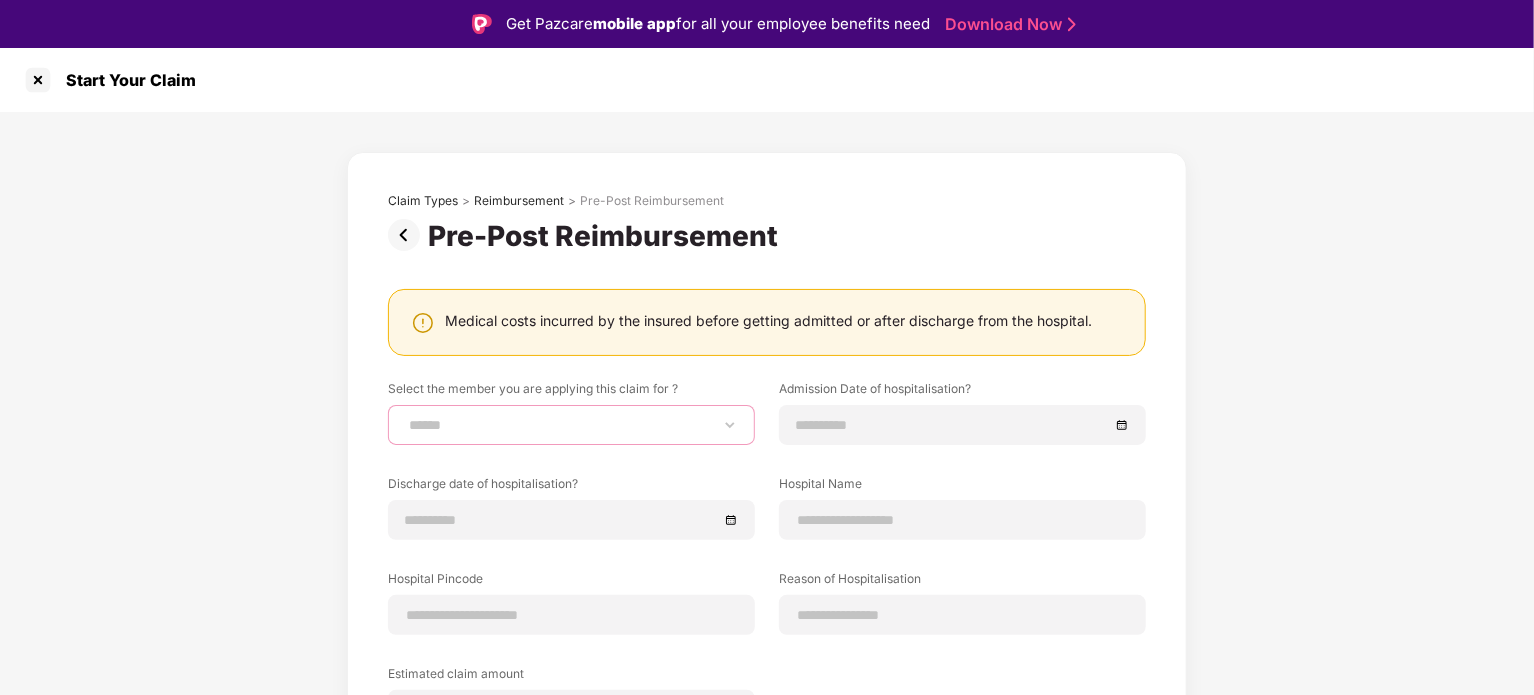 click on "**********" at bounding box center [571, 425] 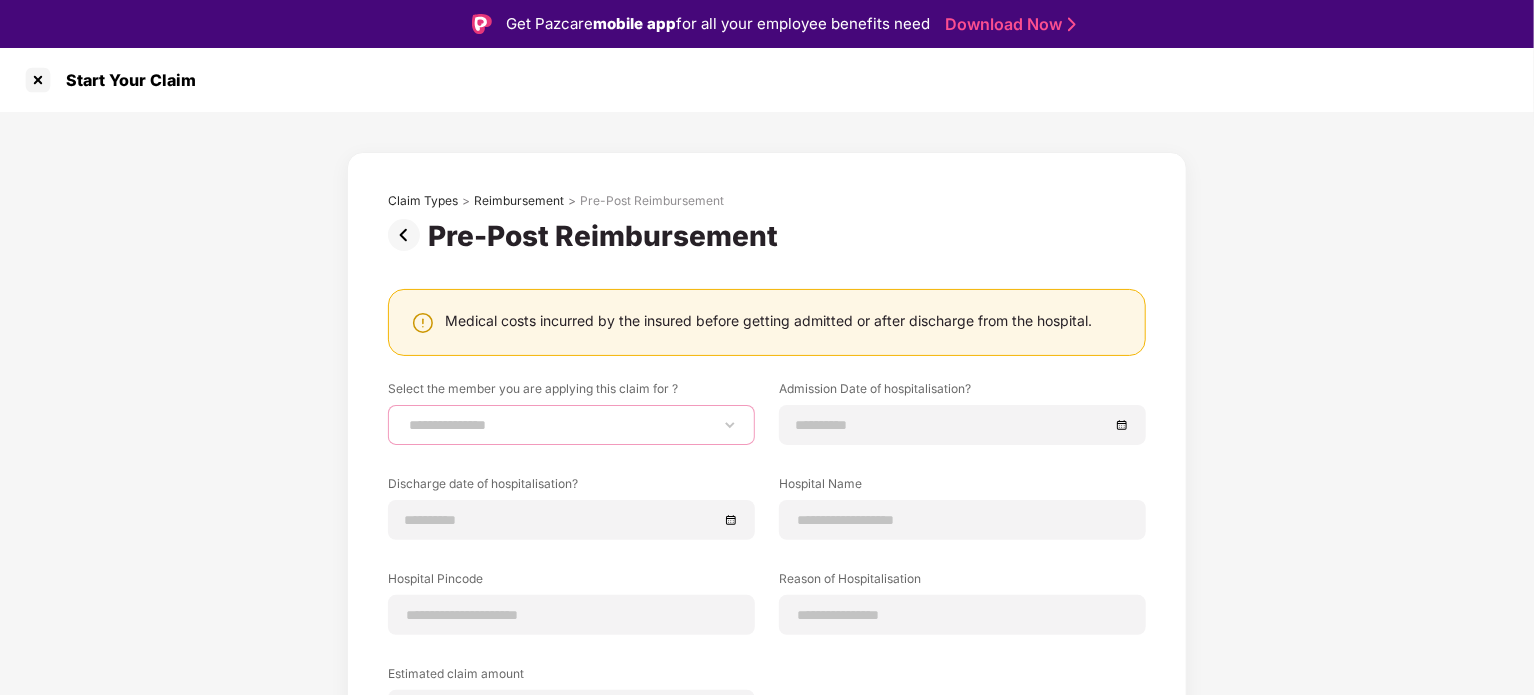 click on "**********" at bounding box center (571, 425) 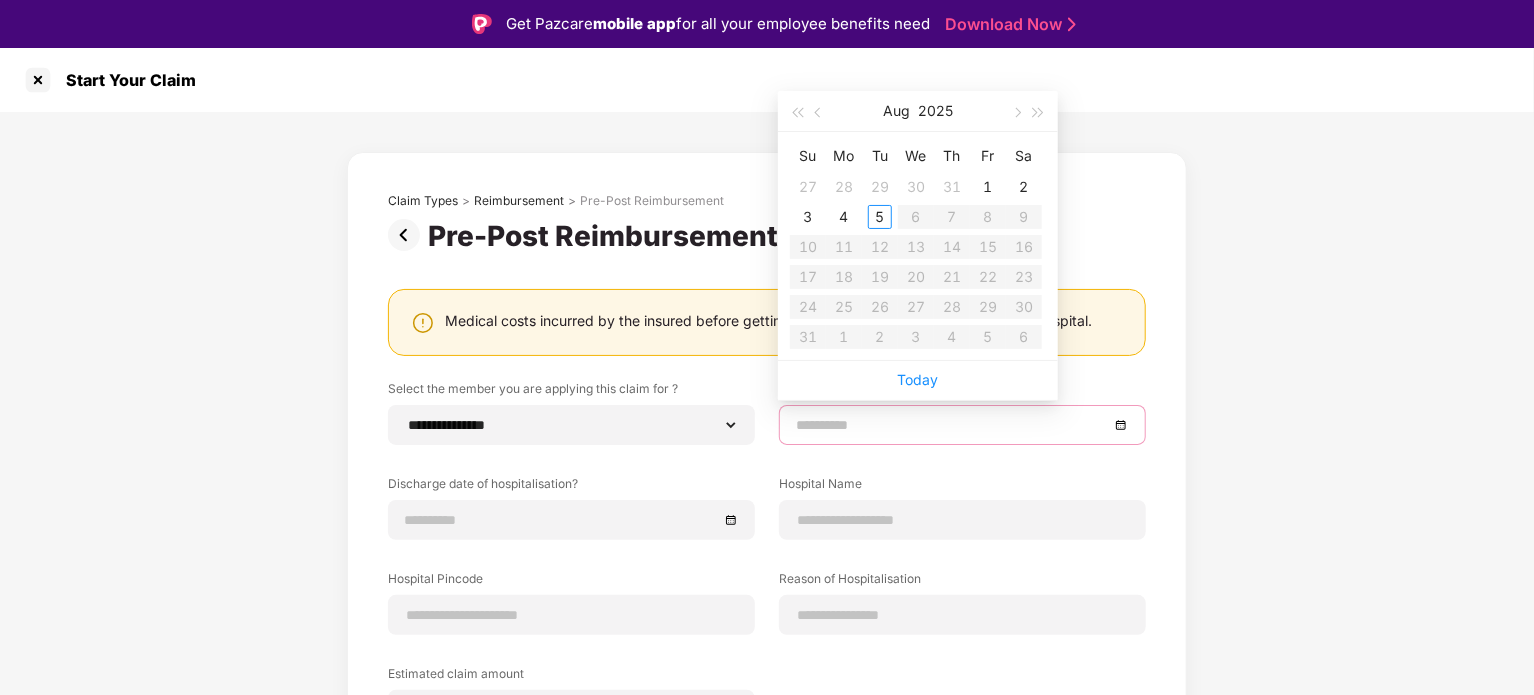 click at bounding box center [952, 425] 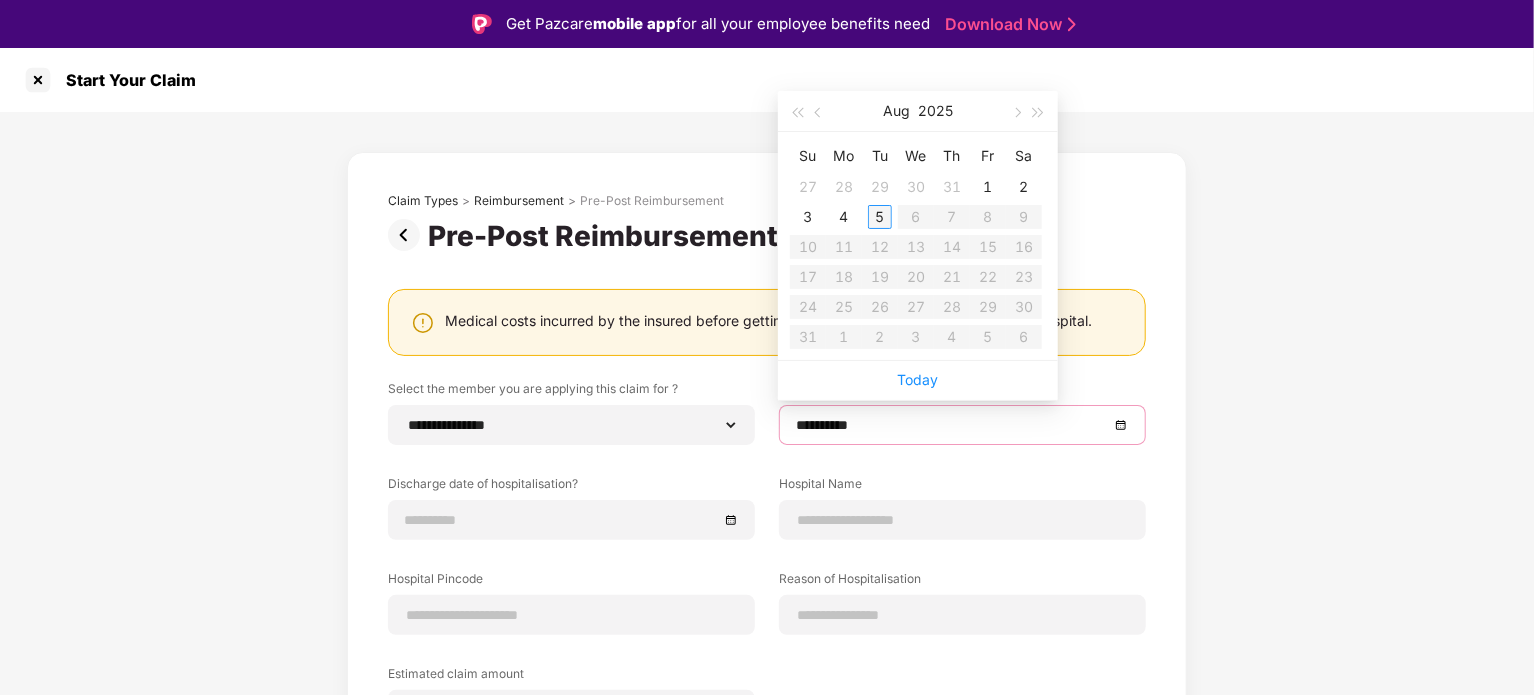 type on "**********" 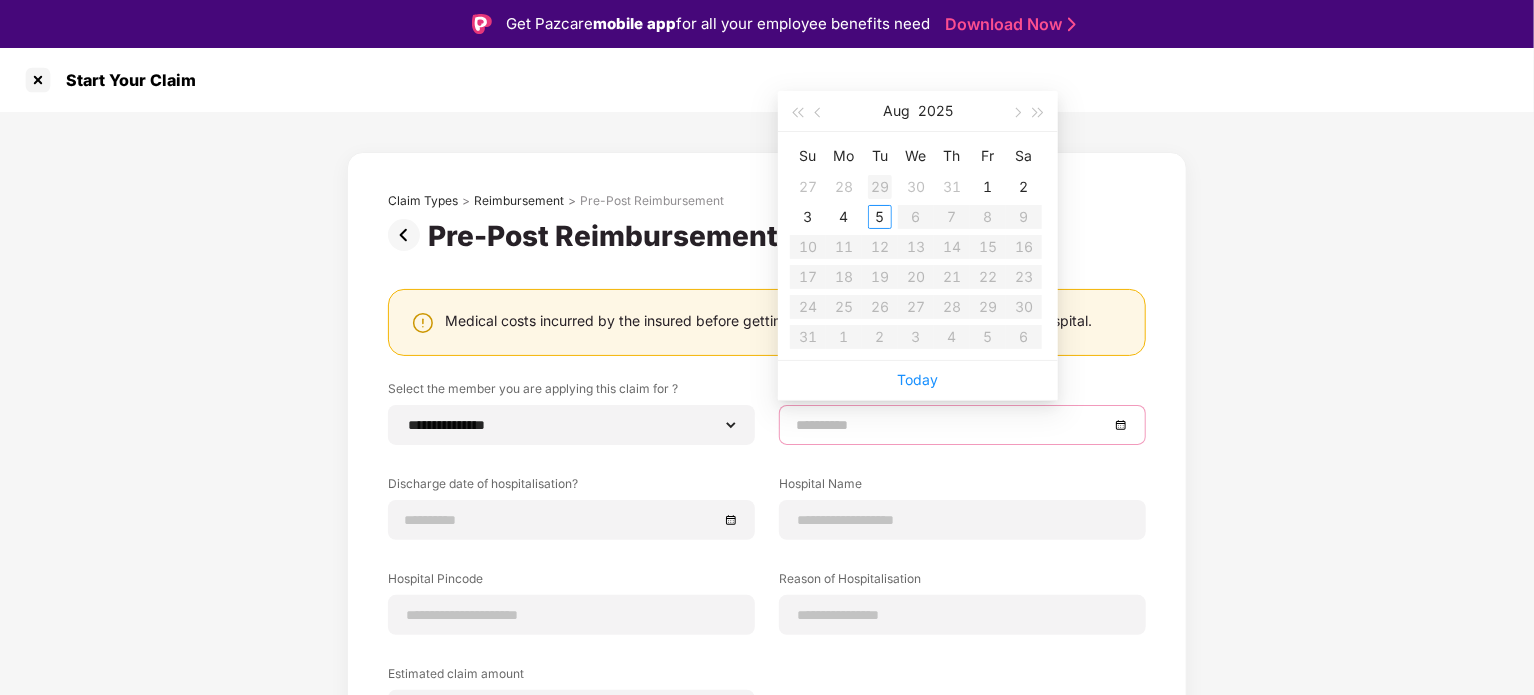 type on "**********" 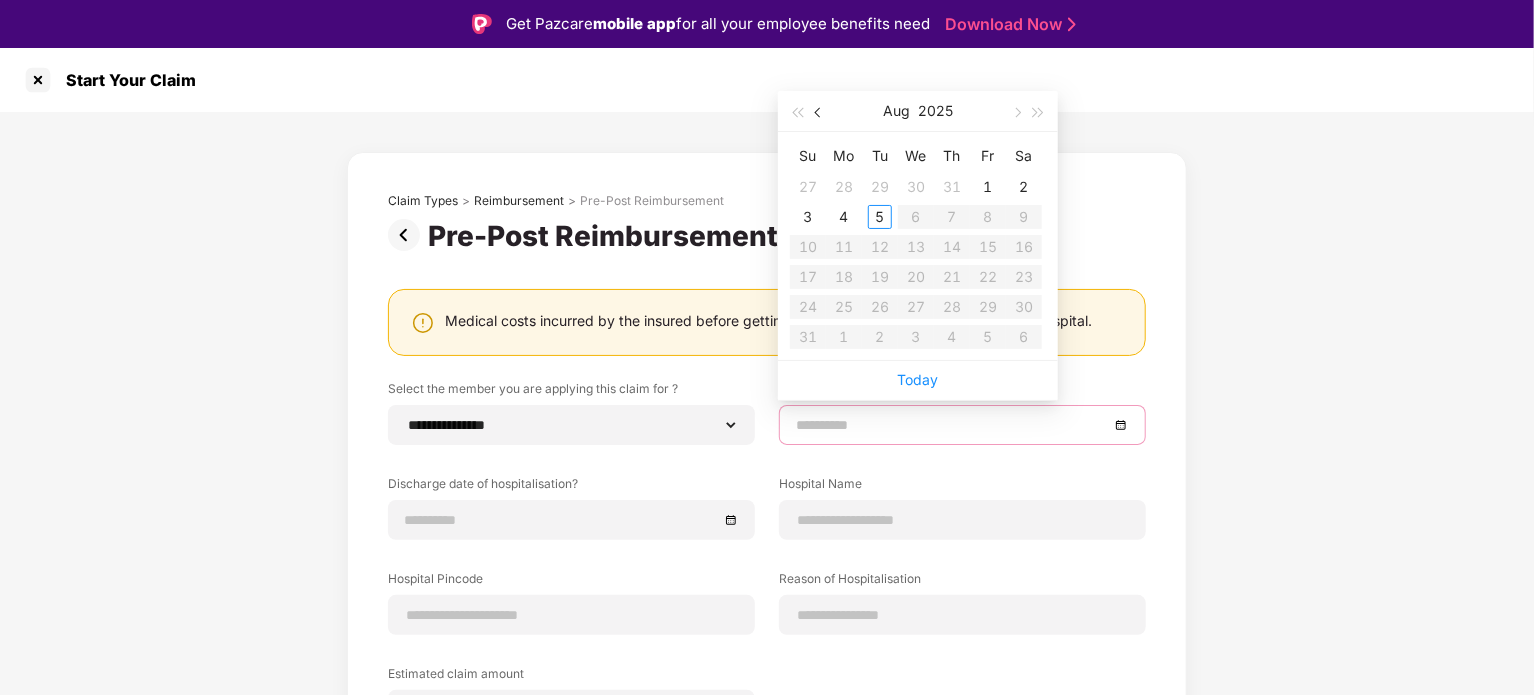 click at bounding box center (820, 113) 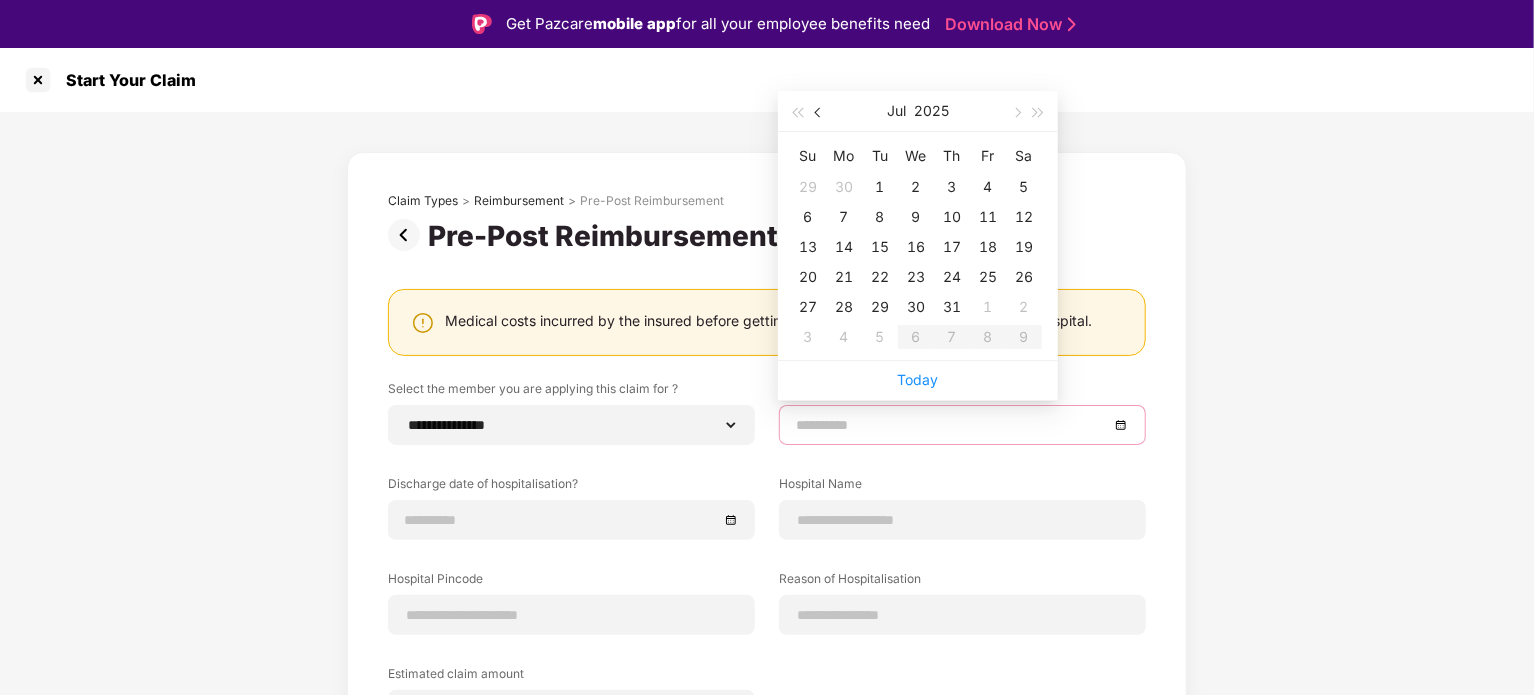 click at bounding box center [820, 113] 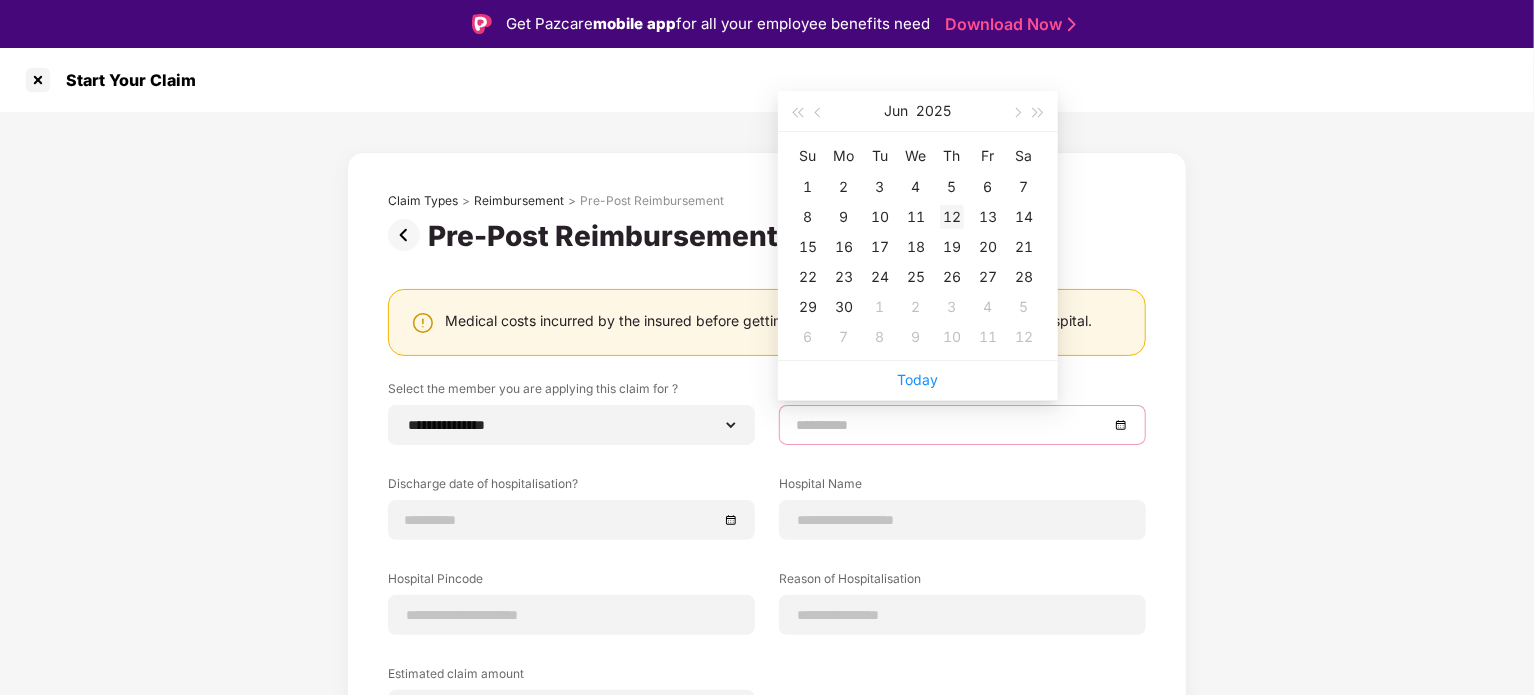 type on "**********" 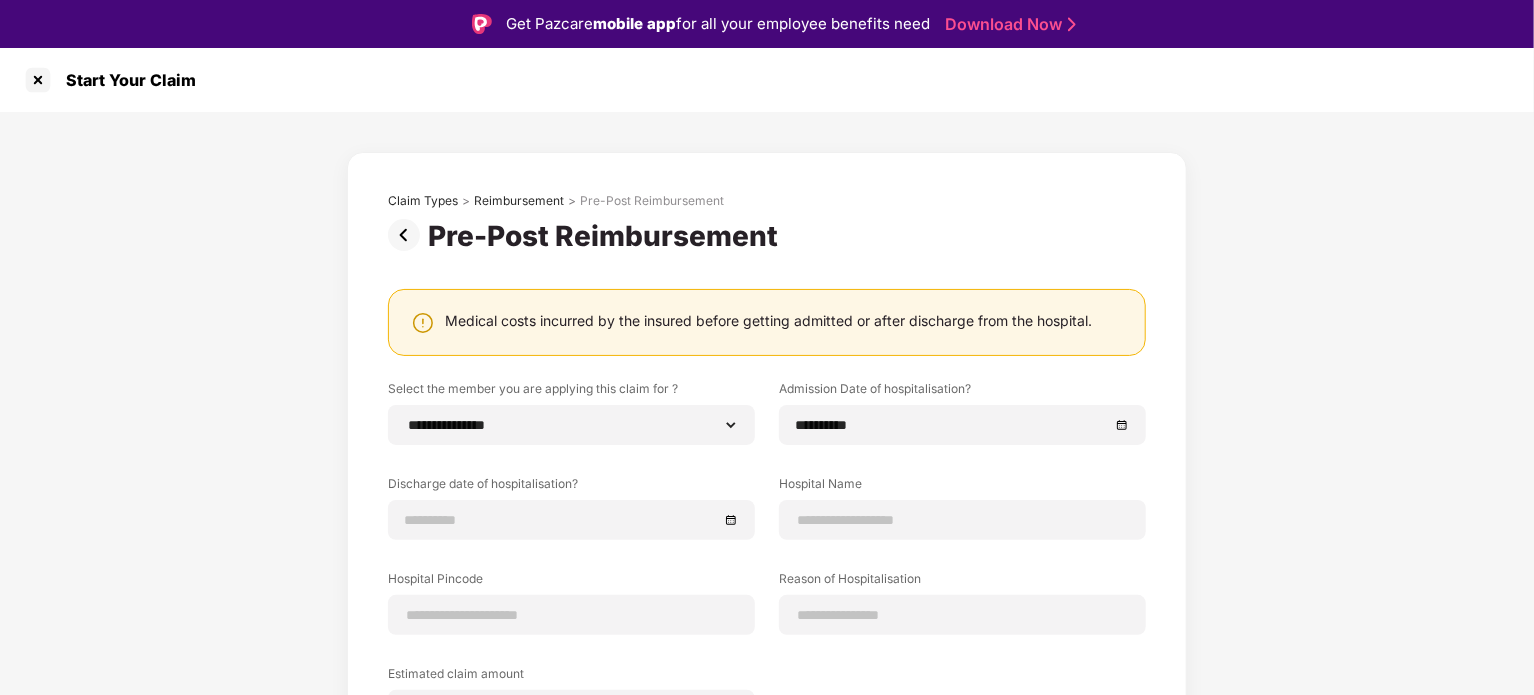 click on "**********" at bounding box center [767, 533] 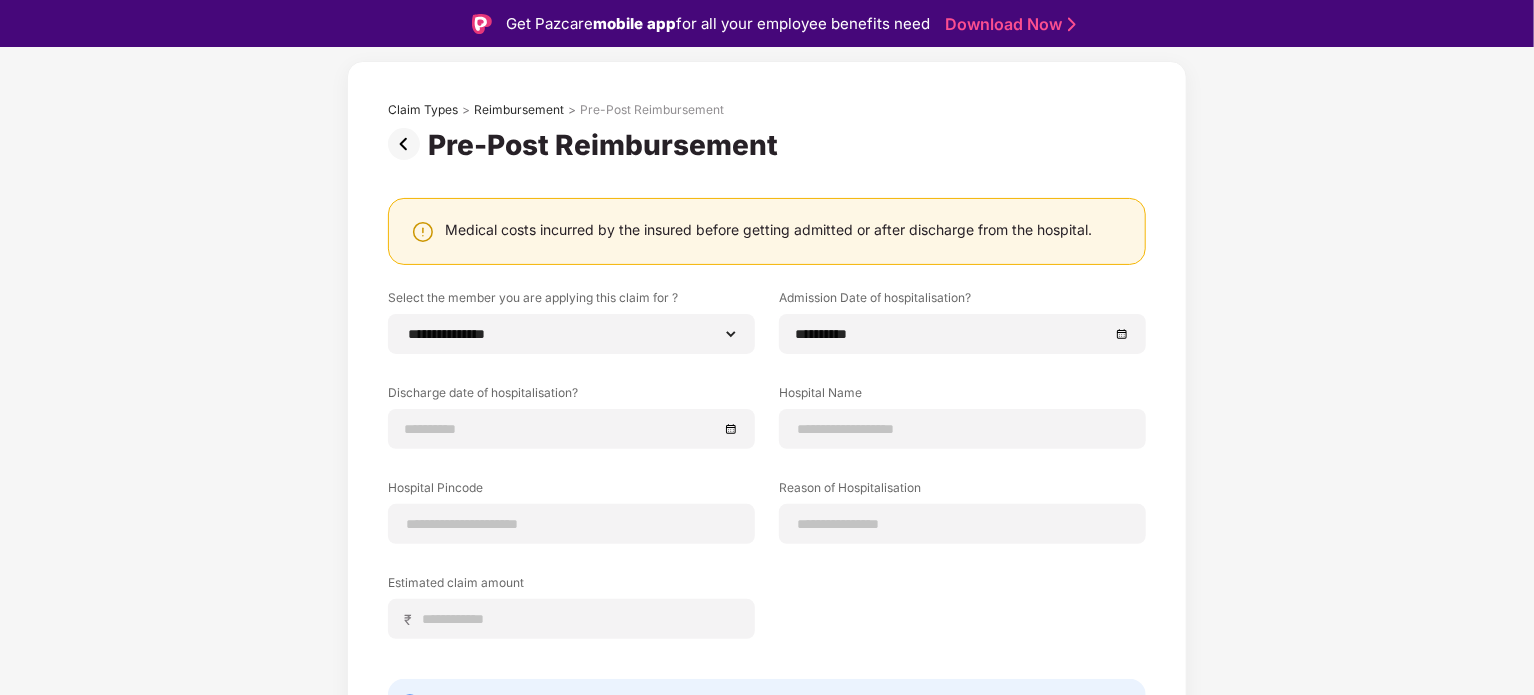 scroll, scrollTop: 92, scrollLeft: 0, axis: vertical 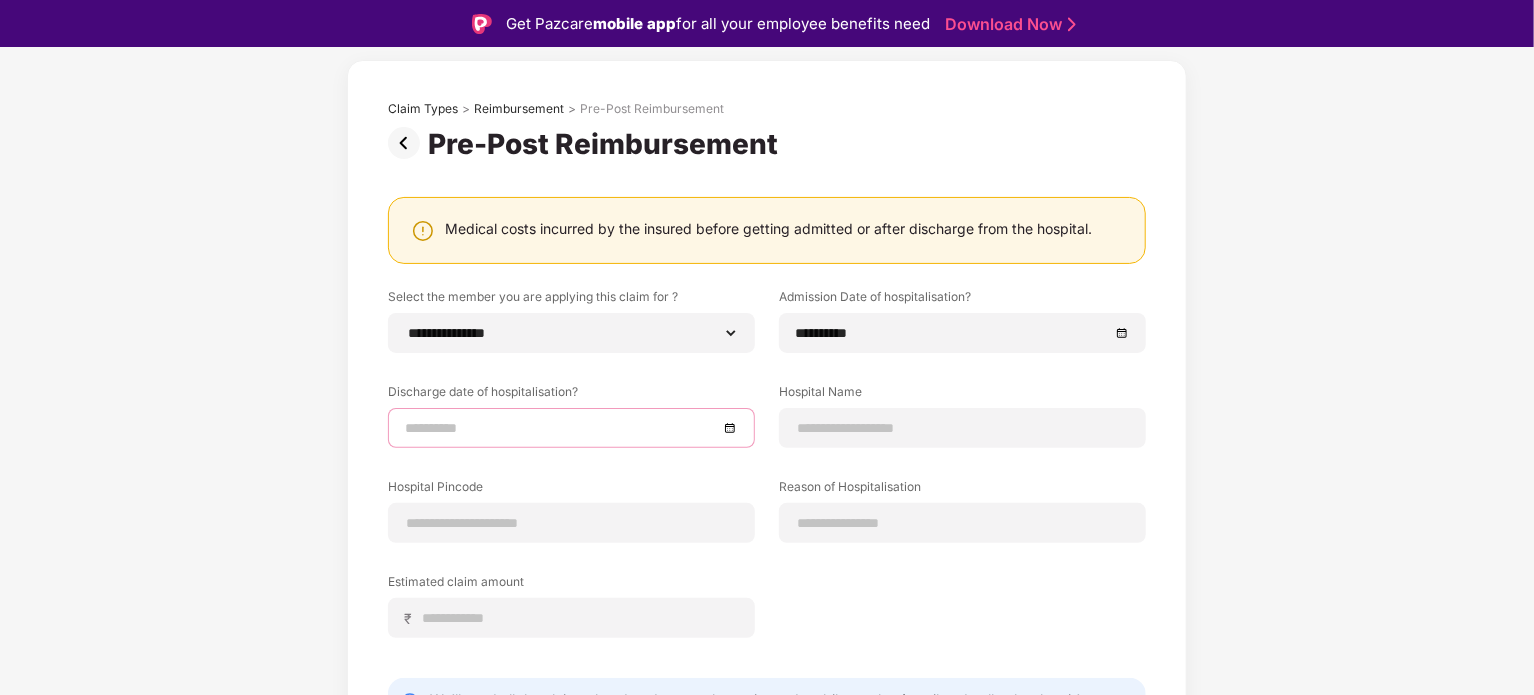 click at bounding box center (561, 428) 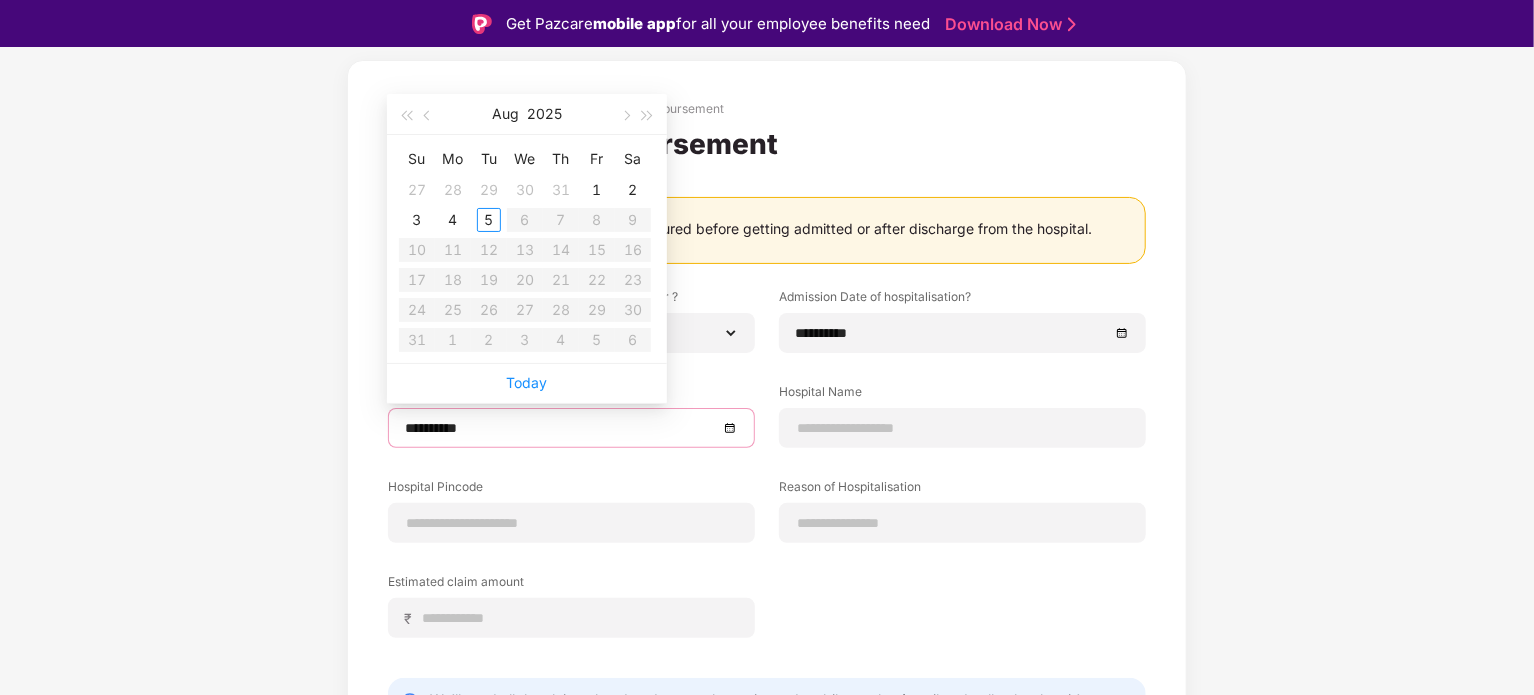 type on "**********" 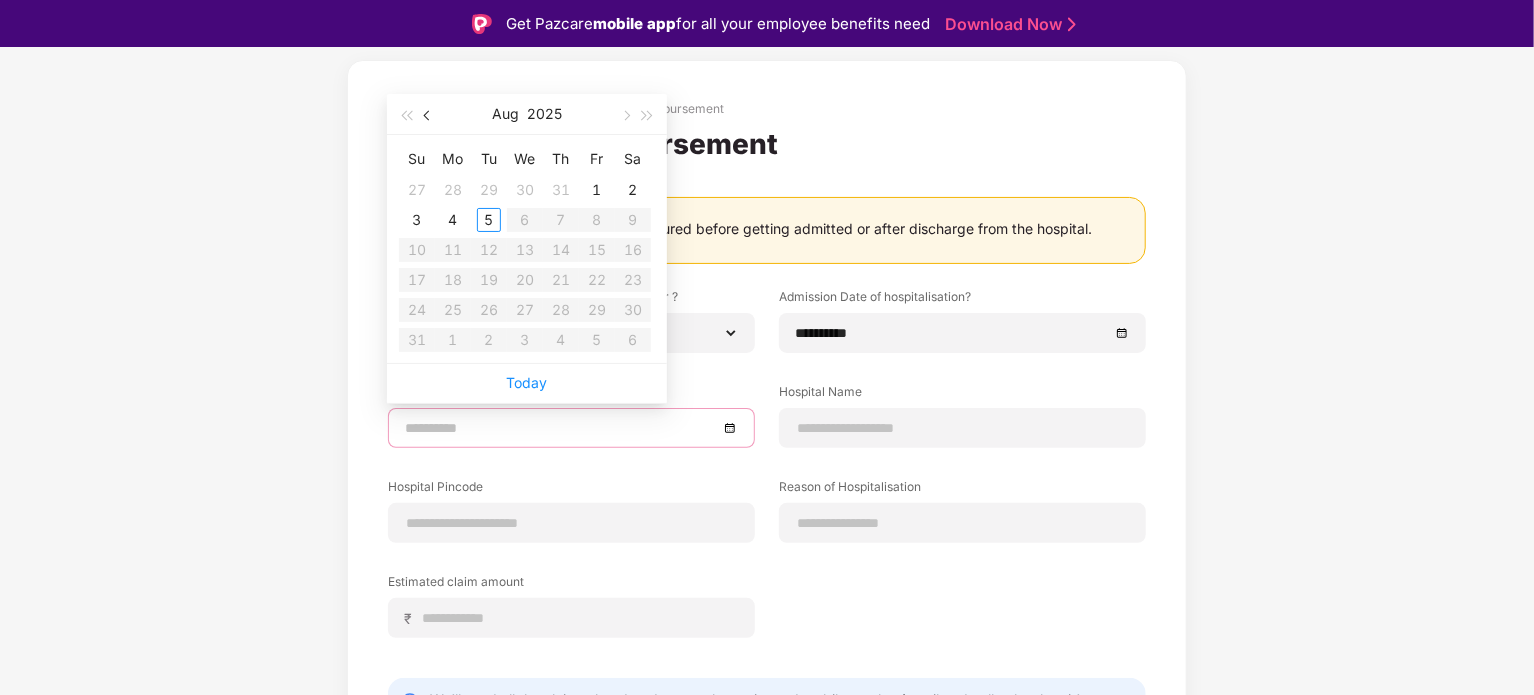 click at bounding box center (428, 114) 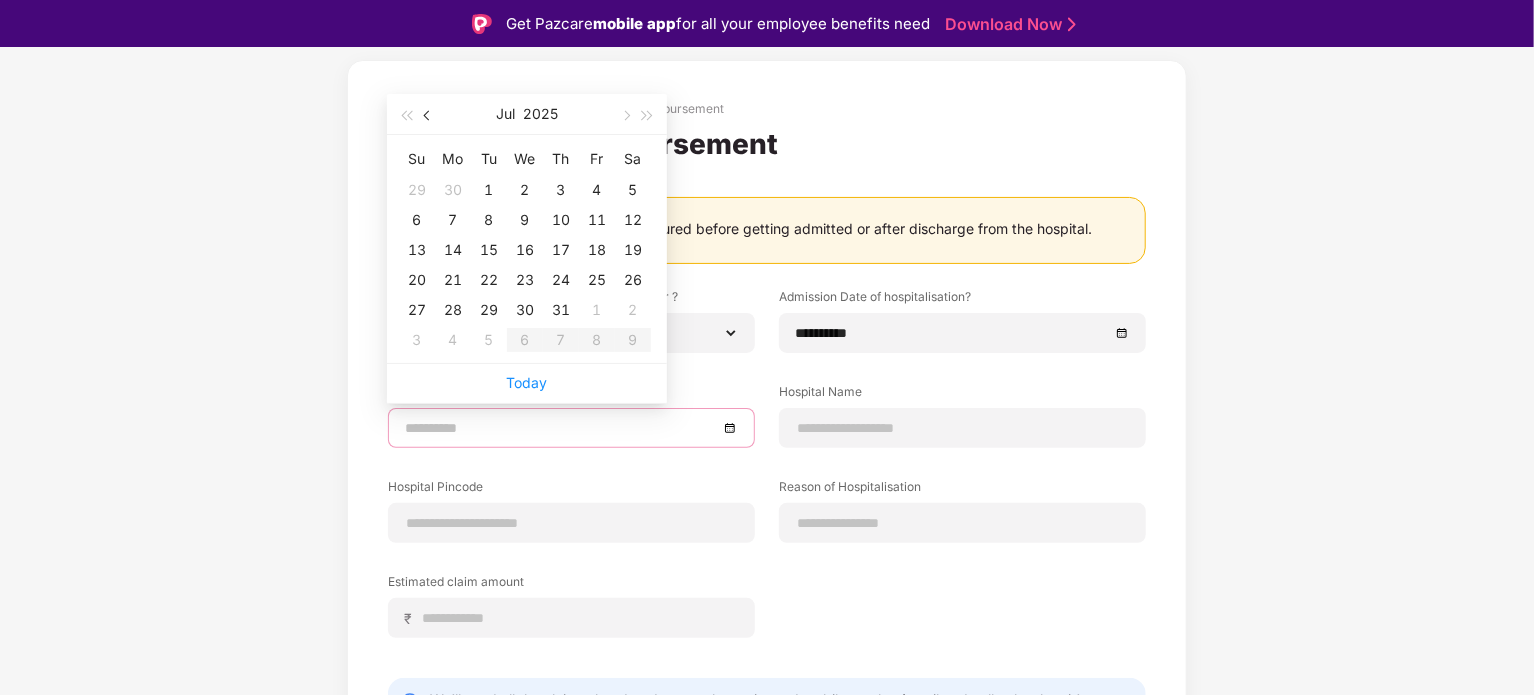 click at bounding box center (428, 114) 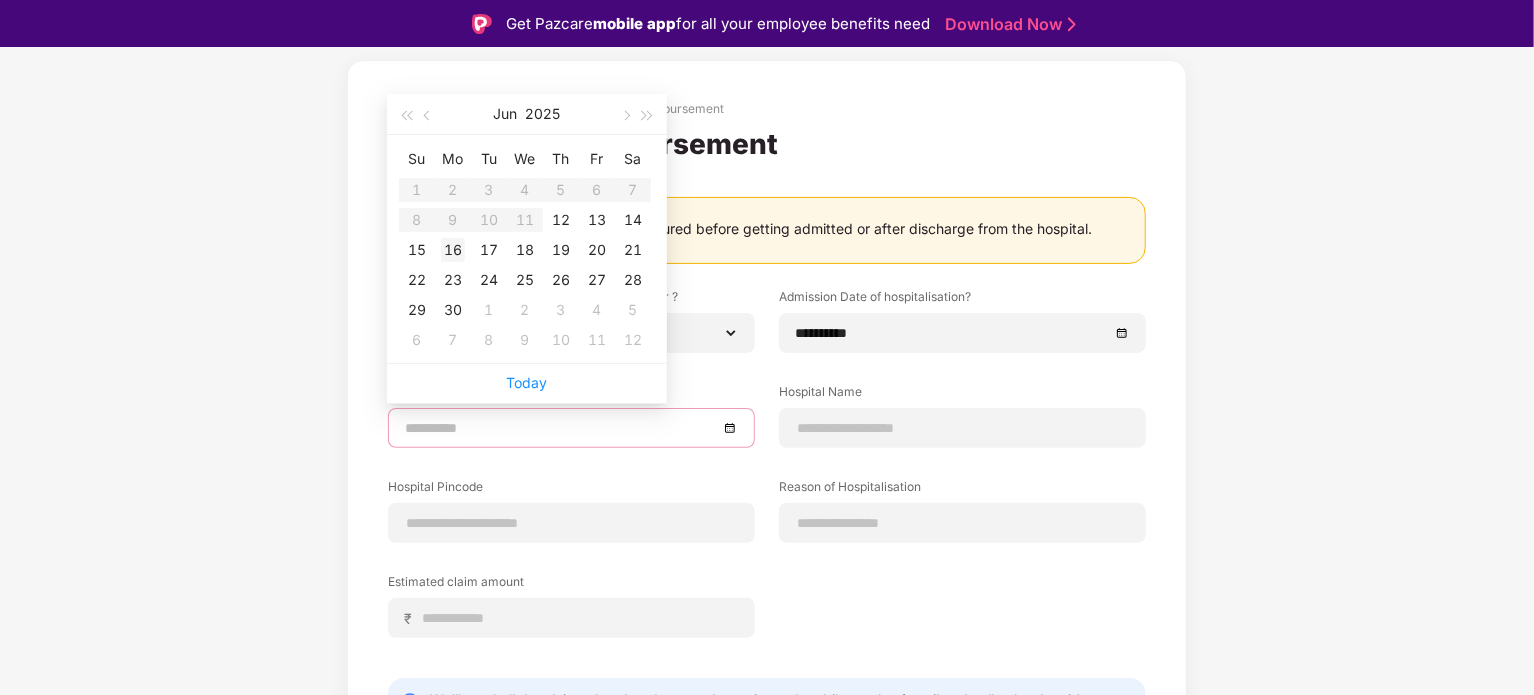 type on "**********" 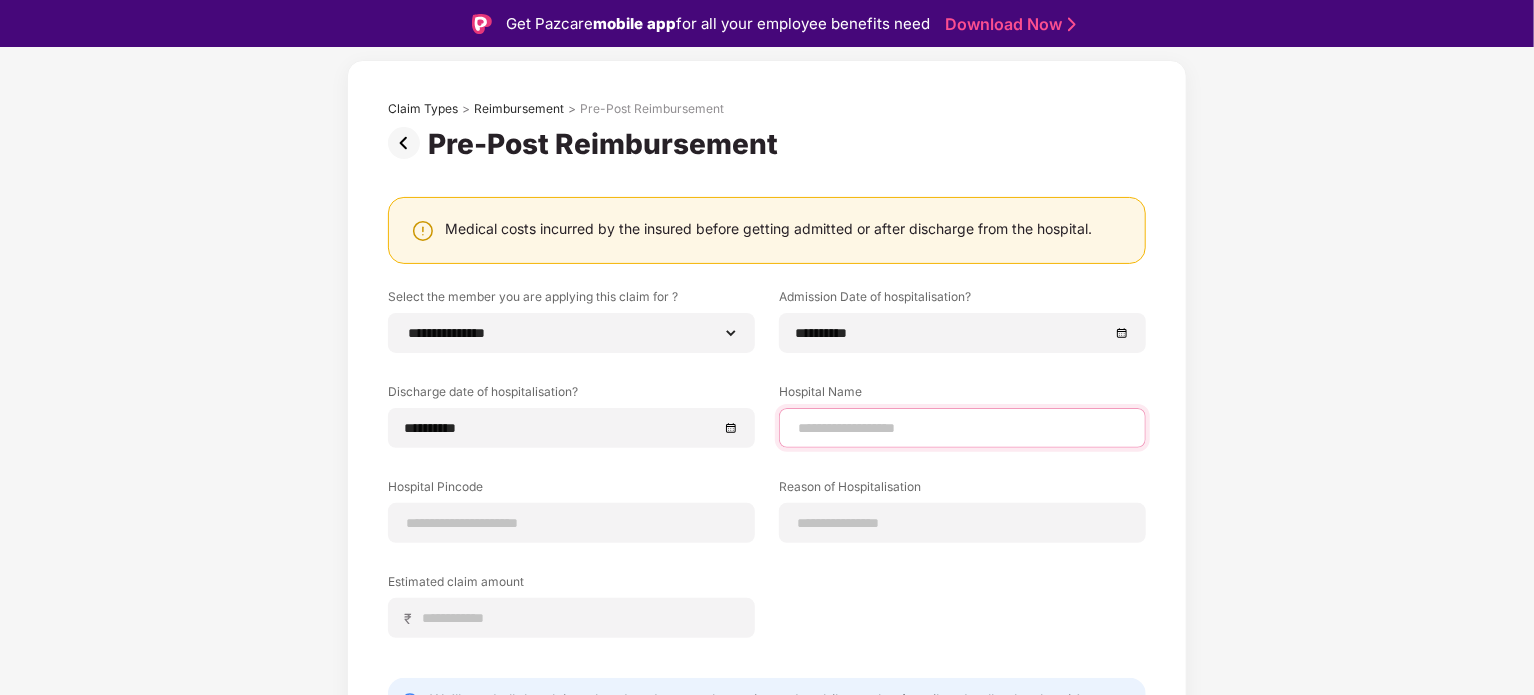 click at bounding box center (962, 428) 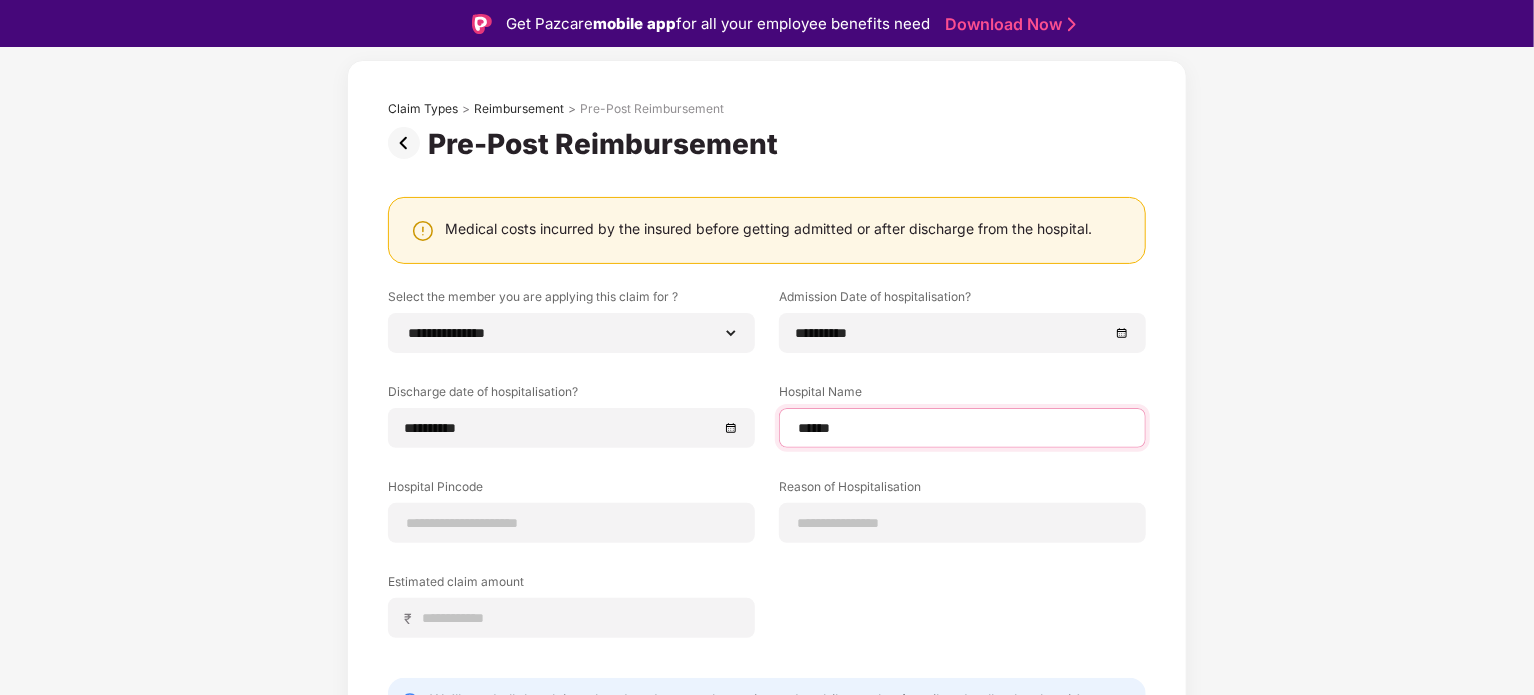 type on "**********" 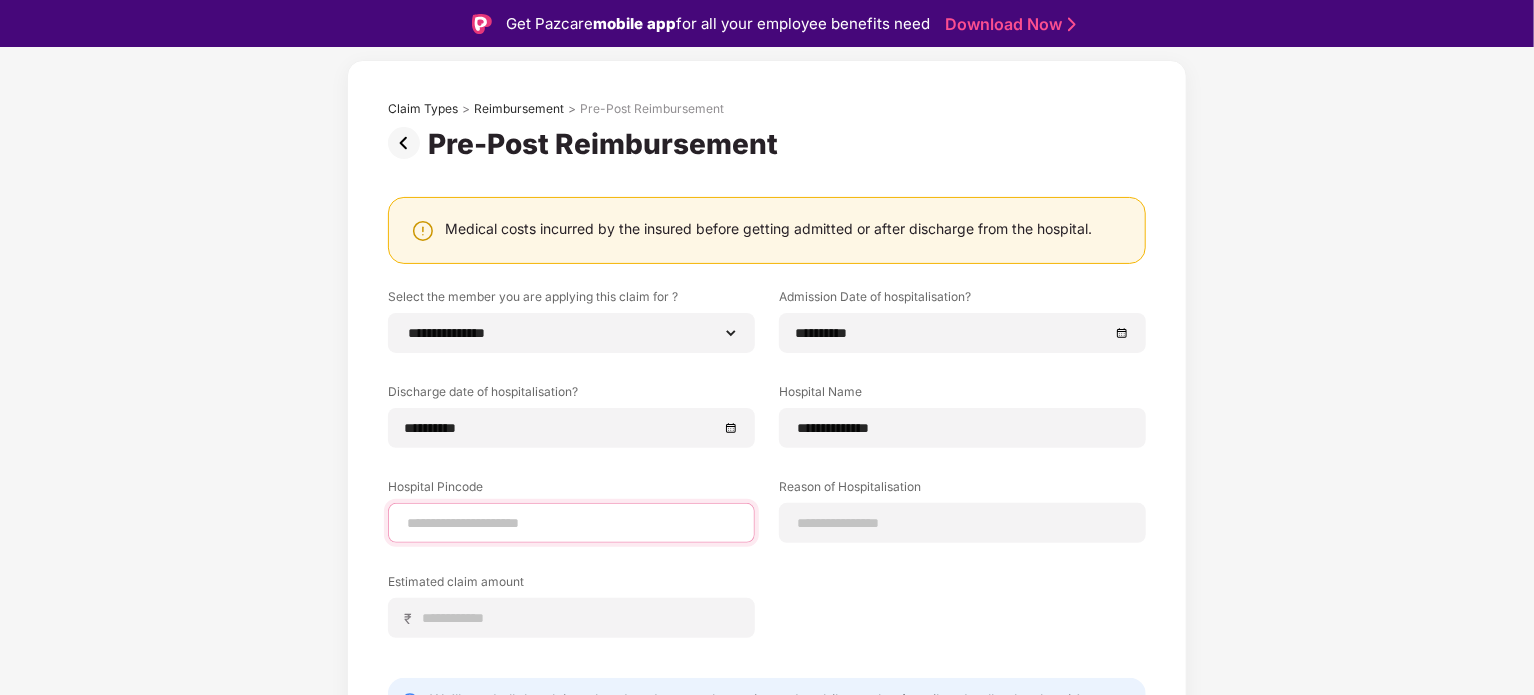 click at bounding box center [571, 523] 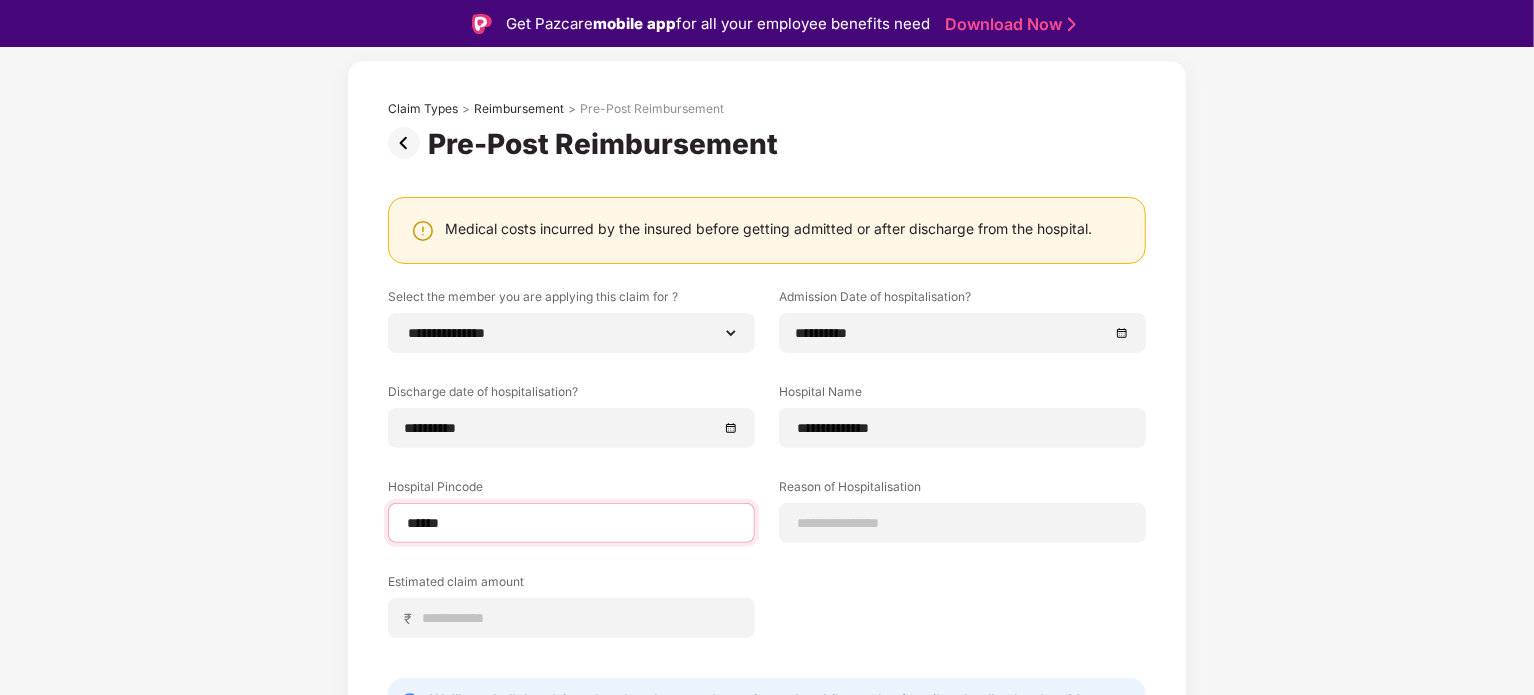 select on "******" 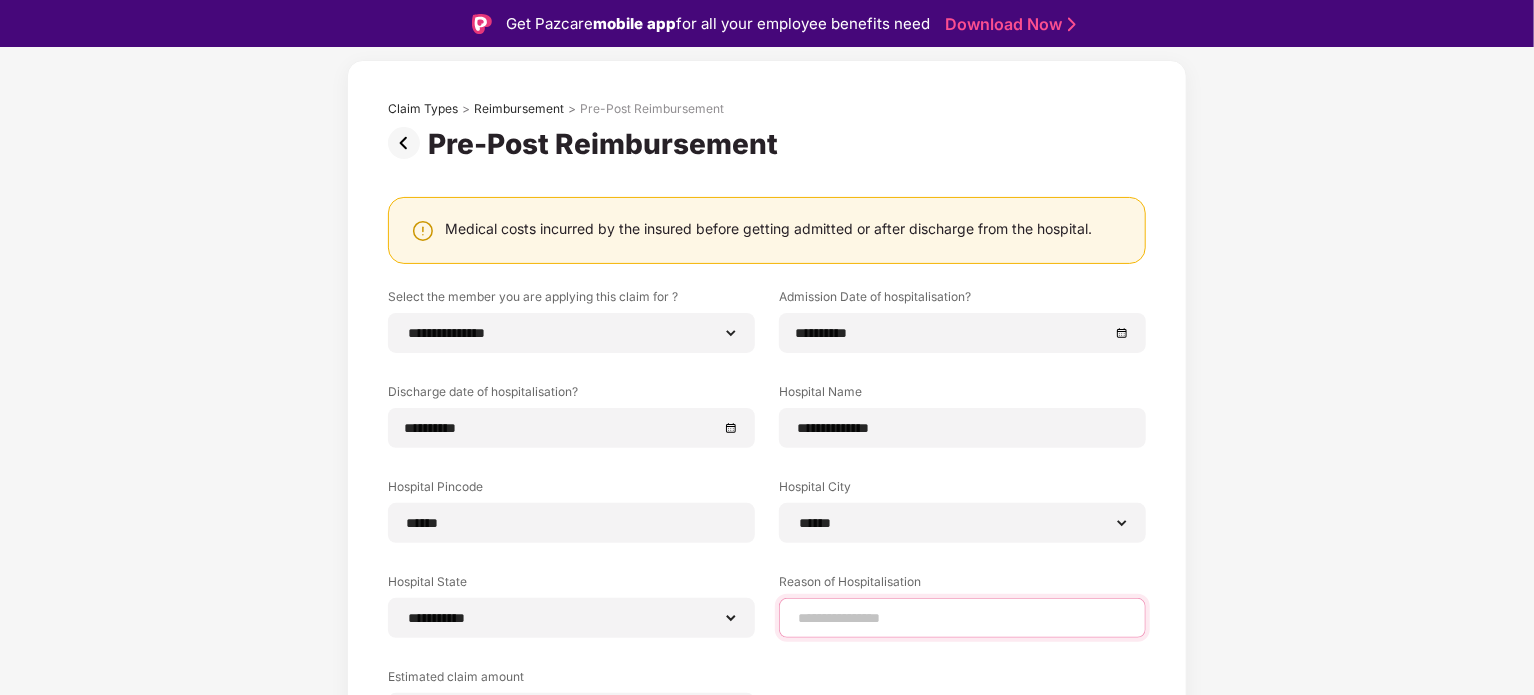 click at bounding box center [962, 618] 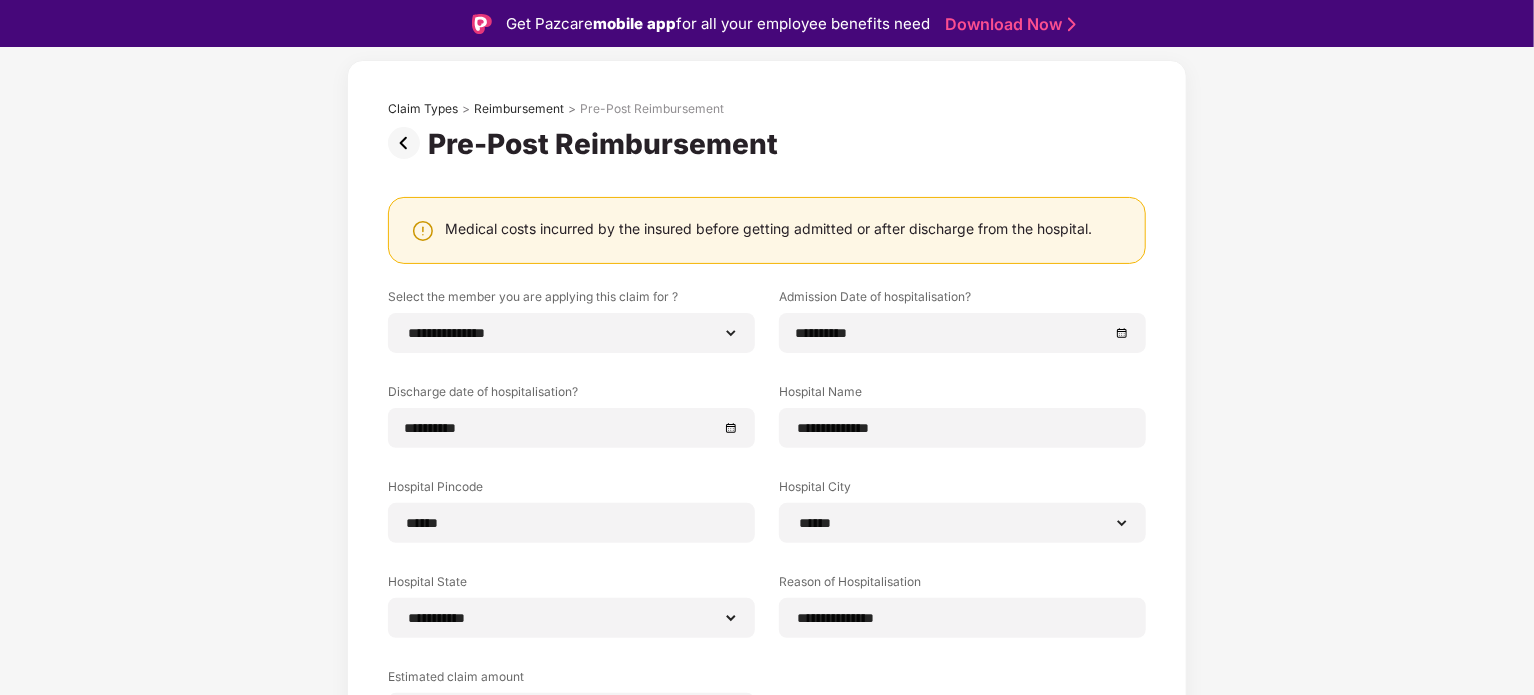 click on "**********" at bounding box center (767, 489) 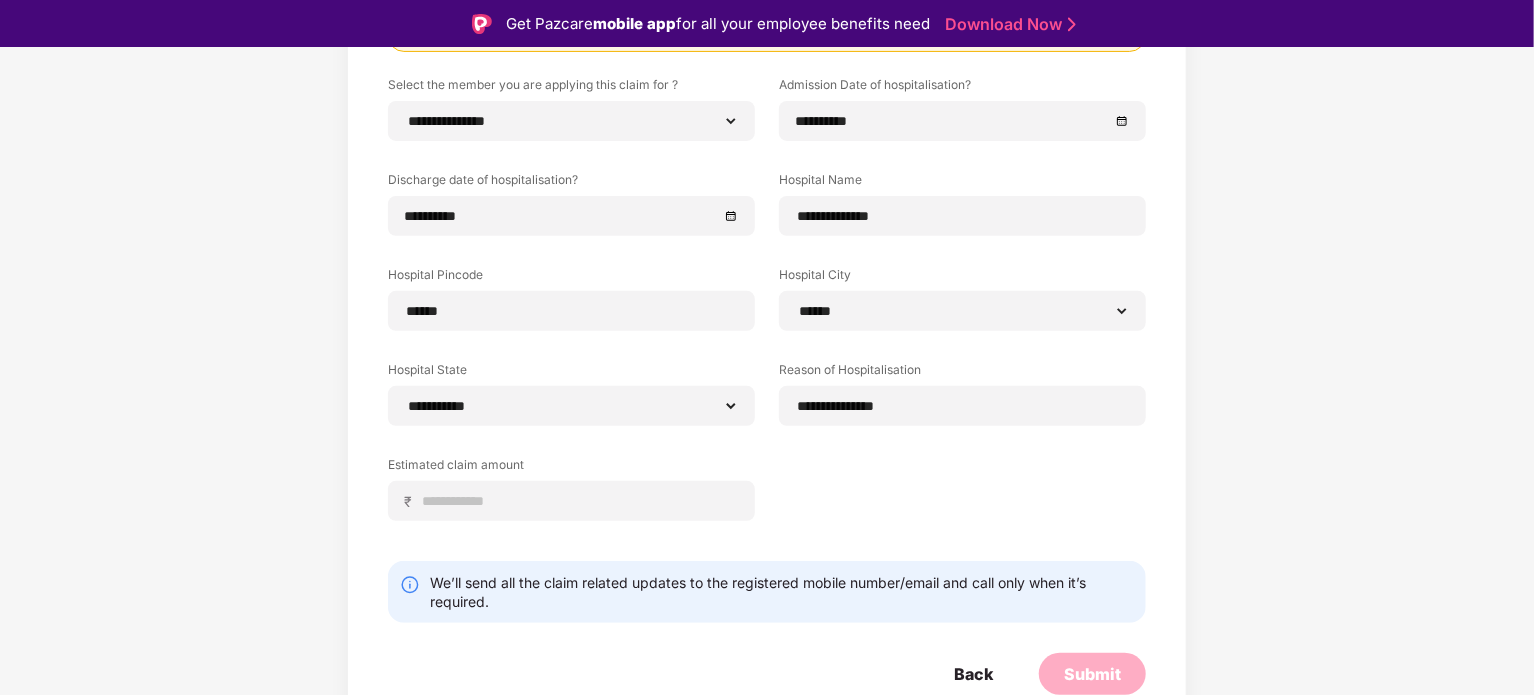 scroll, scrollTop: 306, scrollLeft: 0, axis: vertical 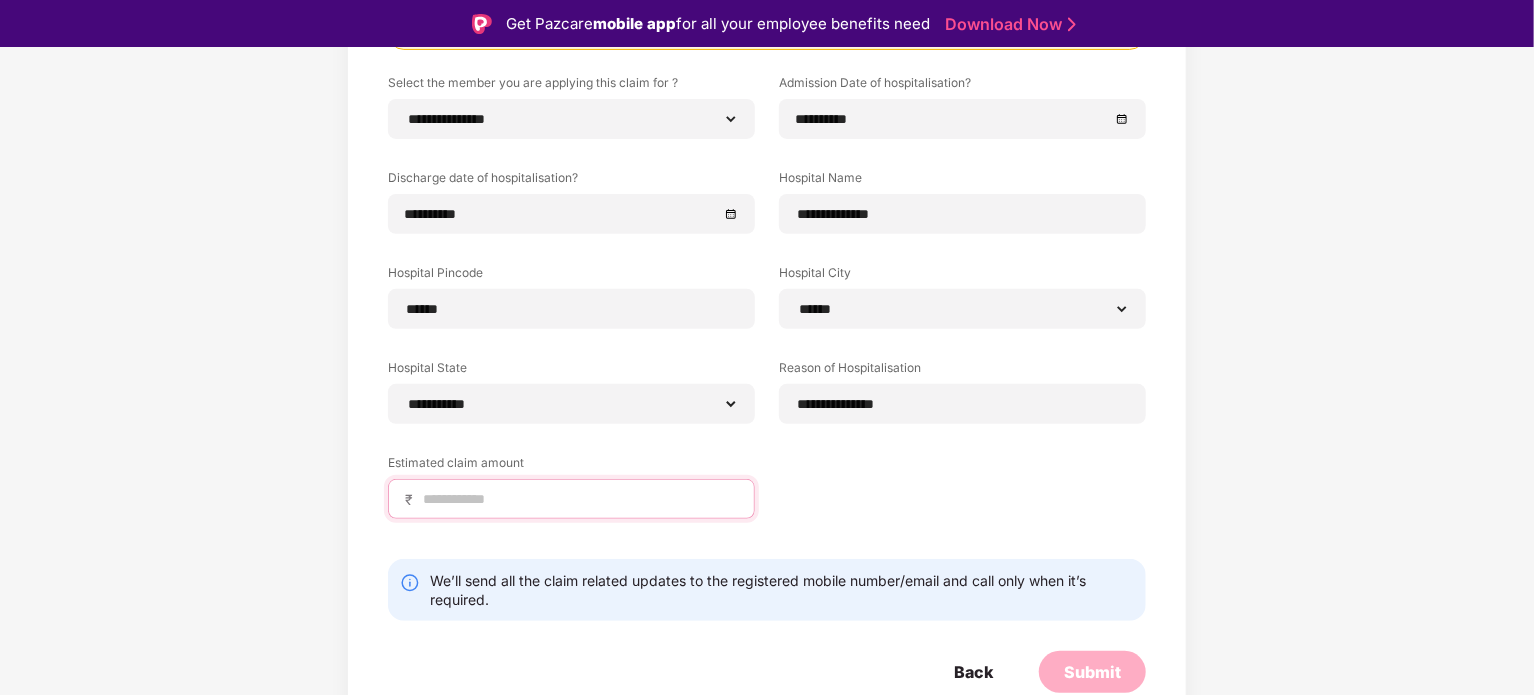 click at bounding box center [579, 499] 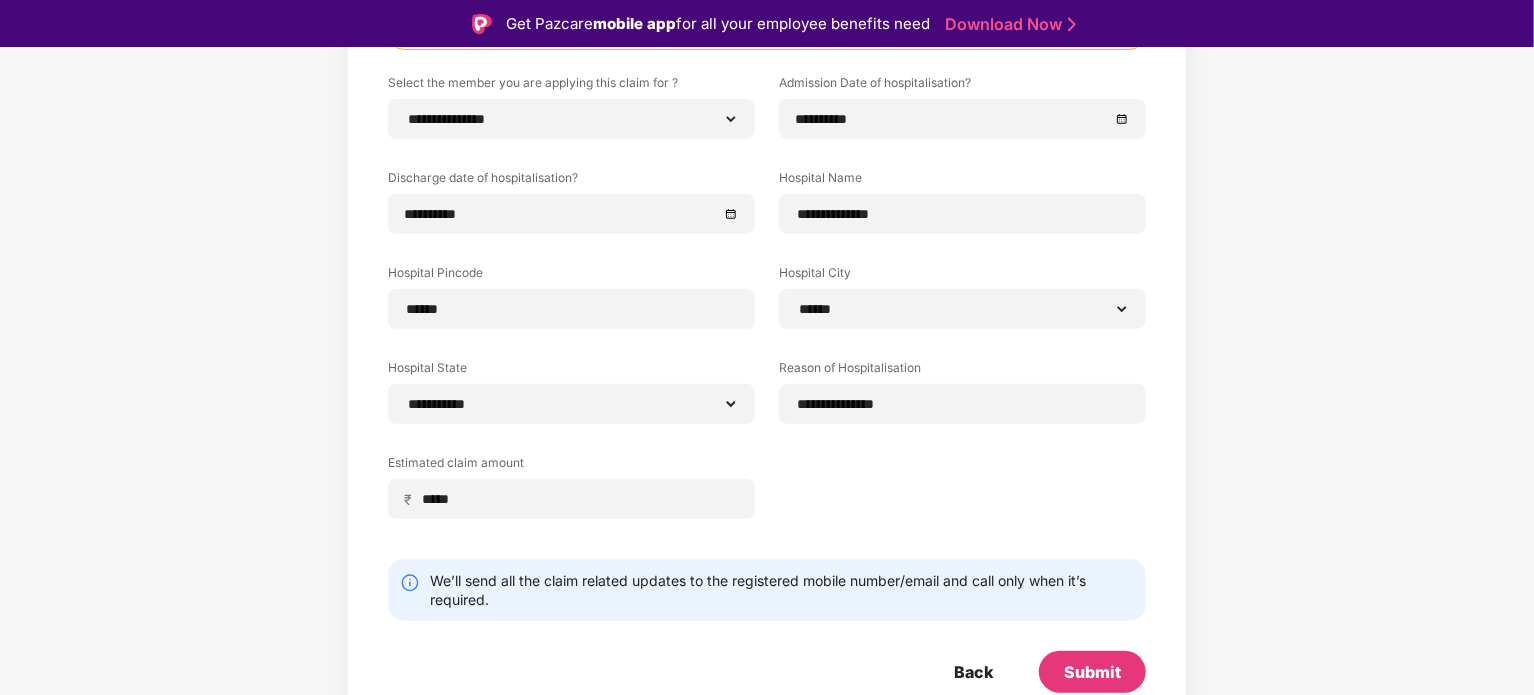 click on "**********" at bounding box center (767, 311) 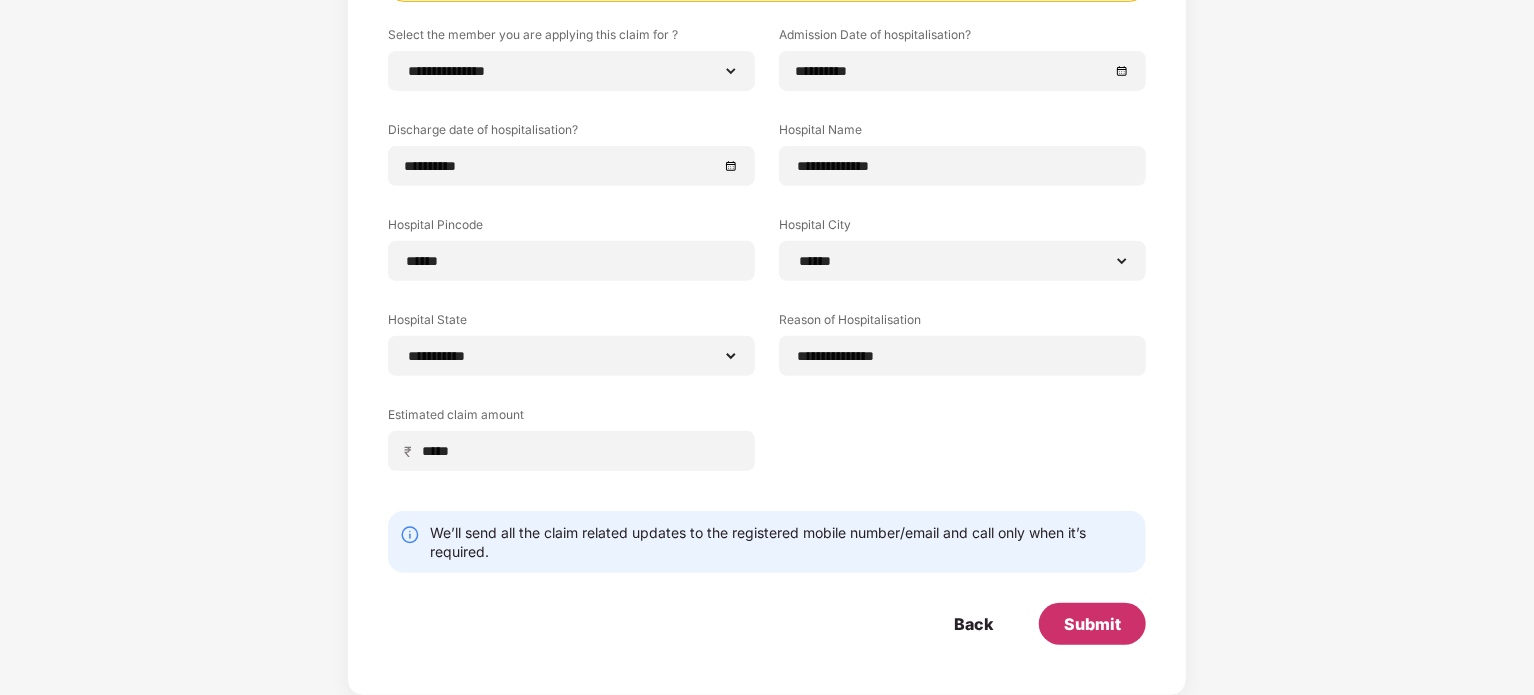 click on "Submit" at bounding box center (1092, 624) 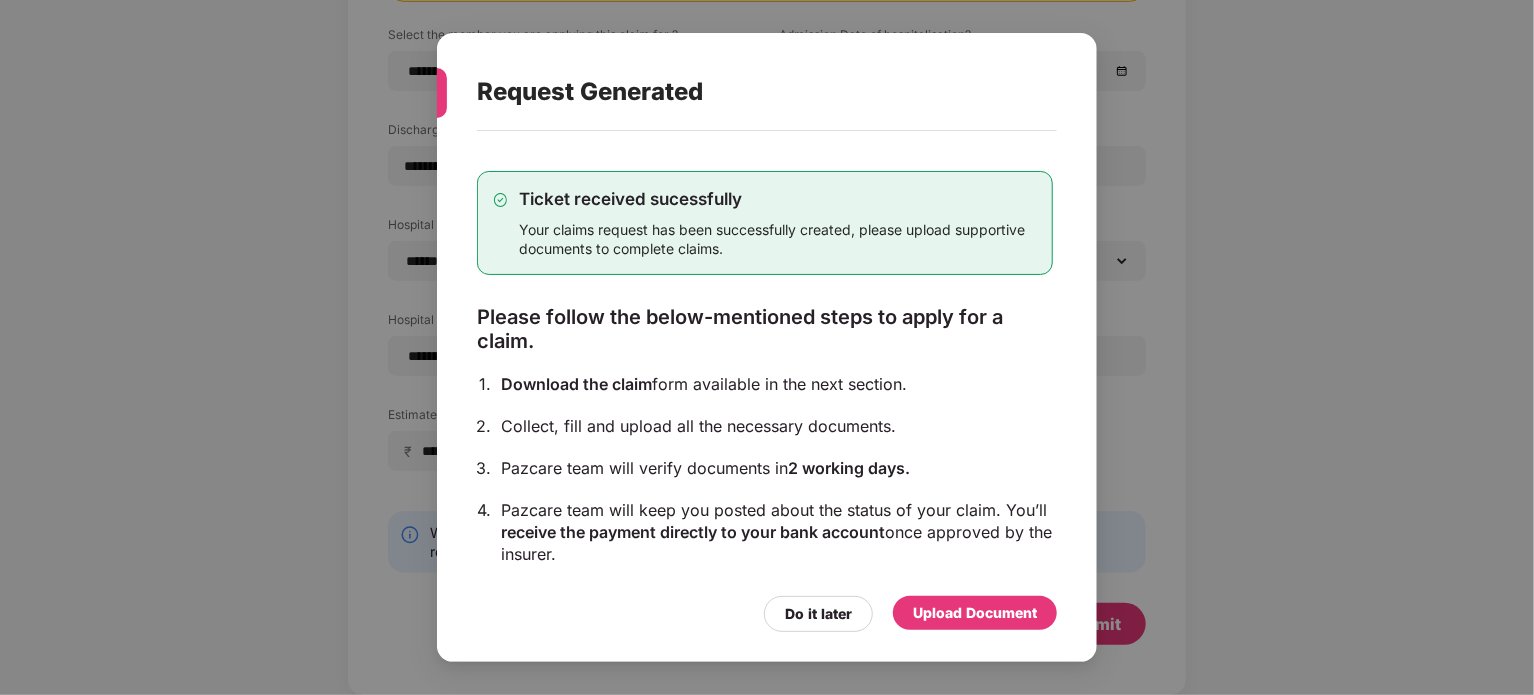 click on "Upload Document" at bounding box center (975, 613) 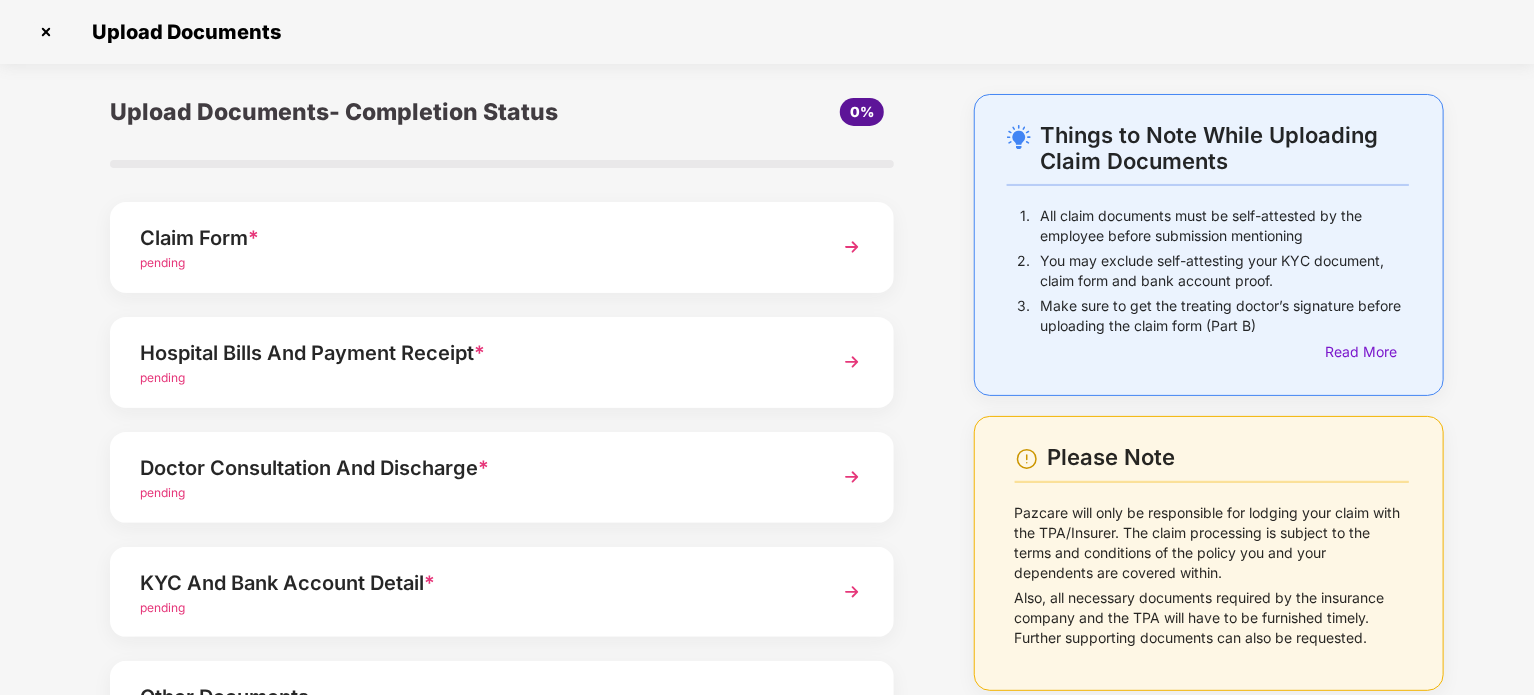 click on "Claim Form * pending" at bounding box center [502, 247] 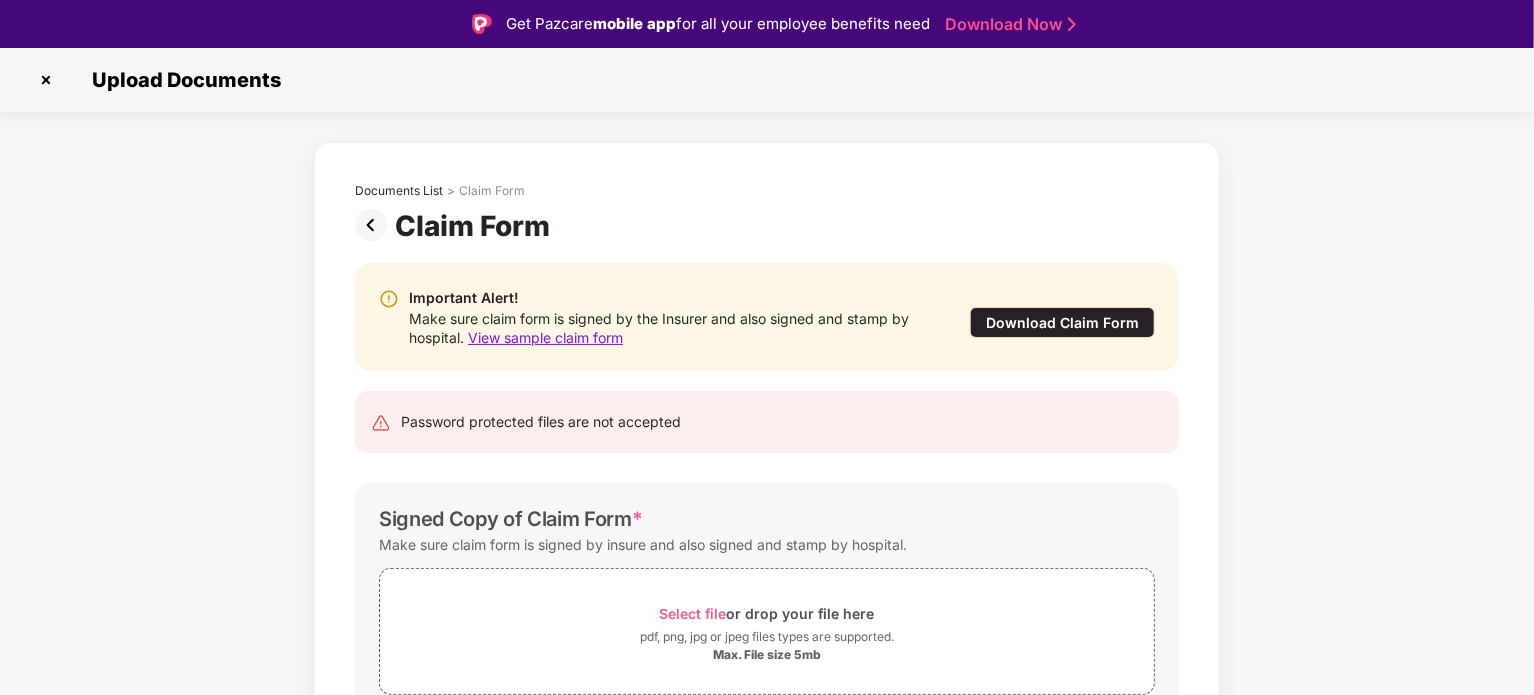 click on "Download Claim Form" at bounding box center (1062, 322) 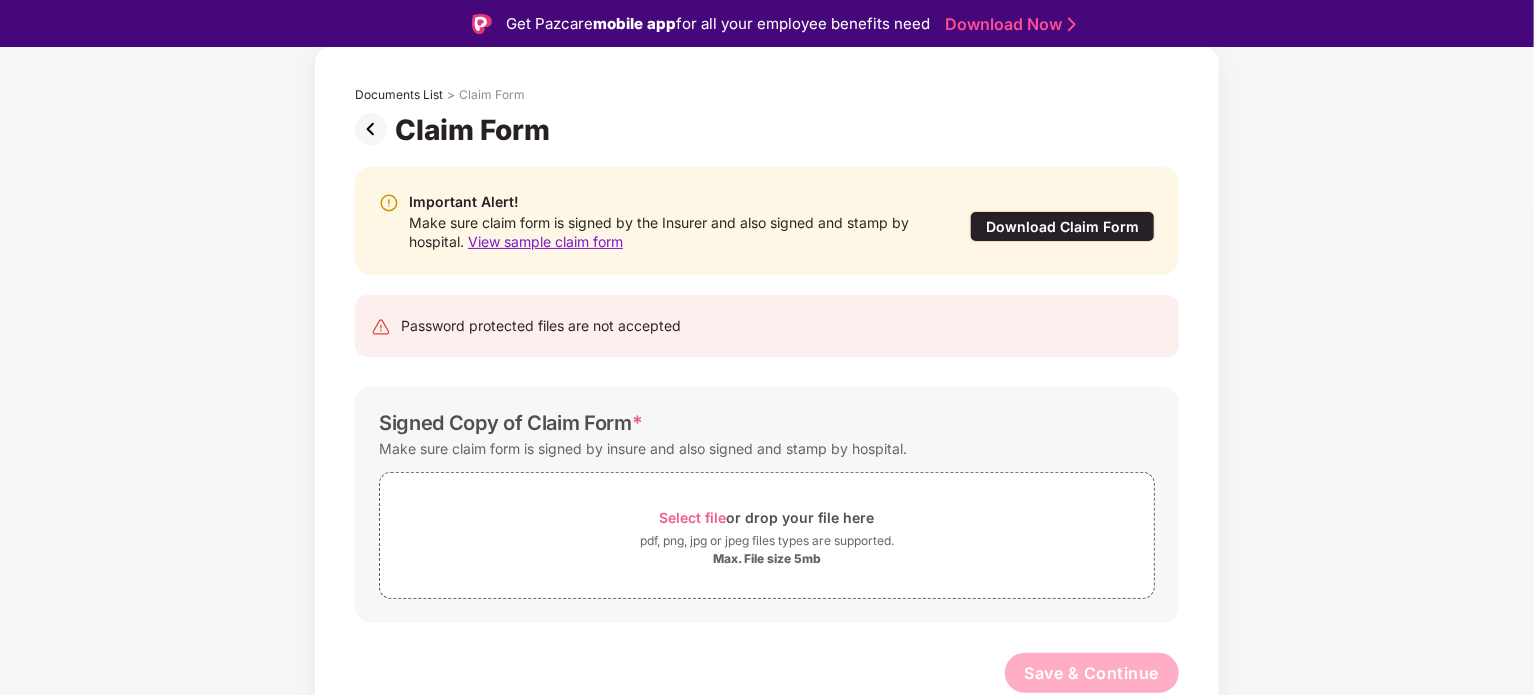 scroll, scrollTop: 0, scrollLeft: 0, axis: both 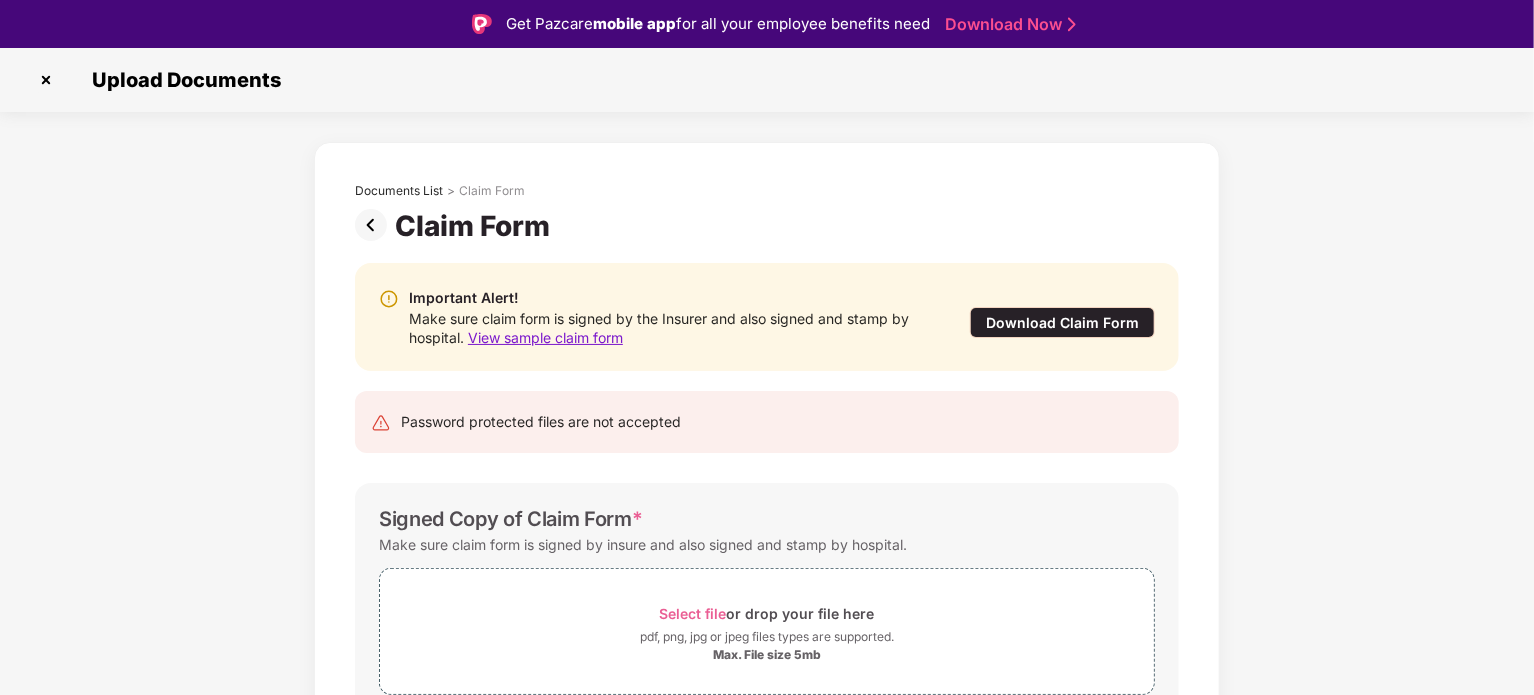 click at bounding box center (375, 225) 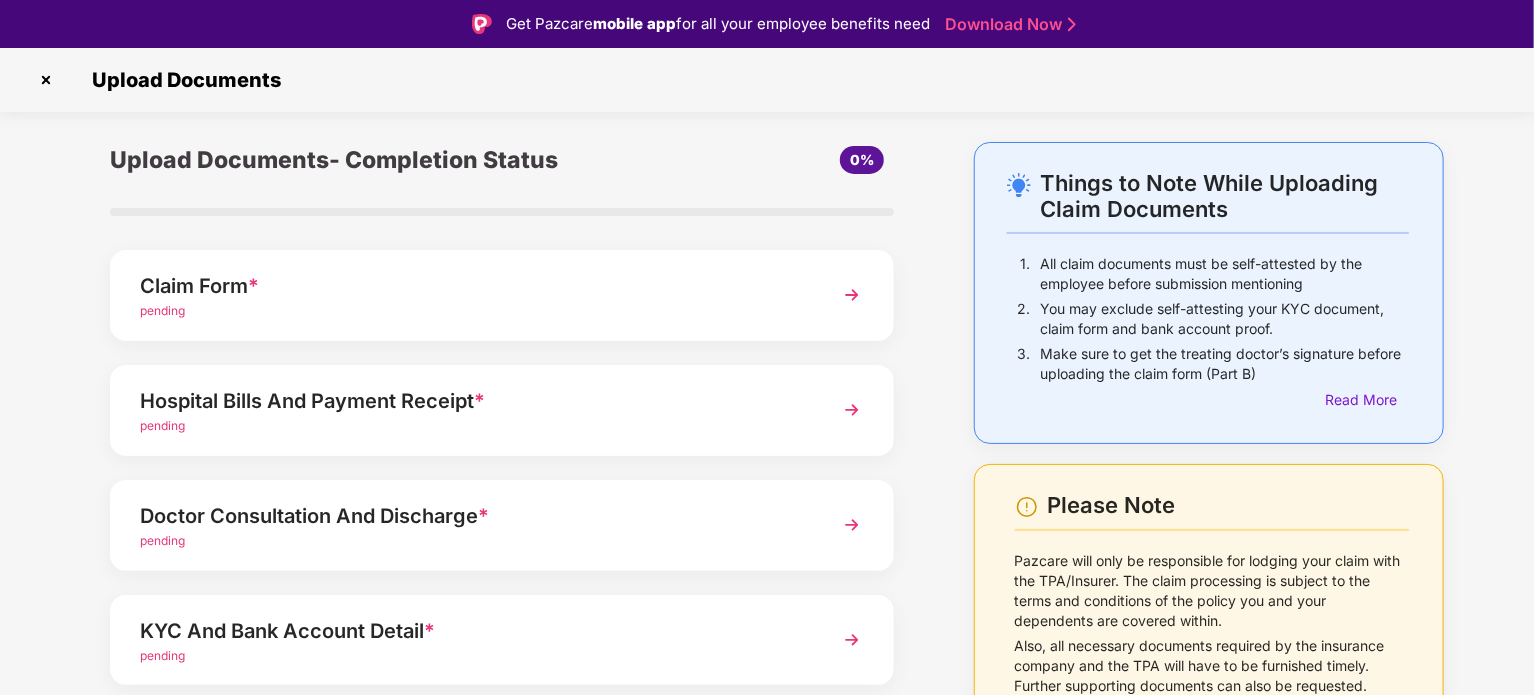 click on "Hospital Bills And Payment Receipt *" at bounding box center [471, 401] 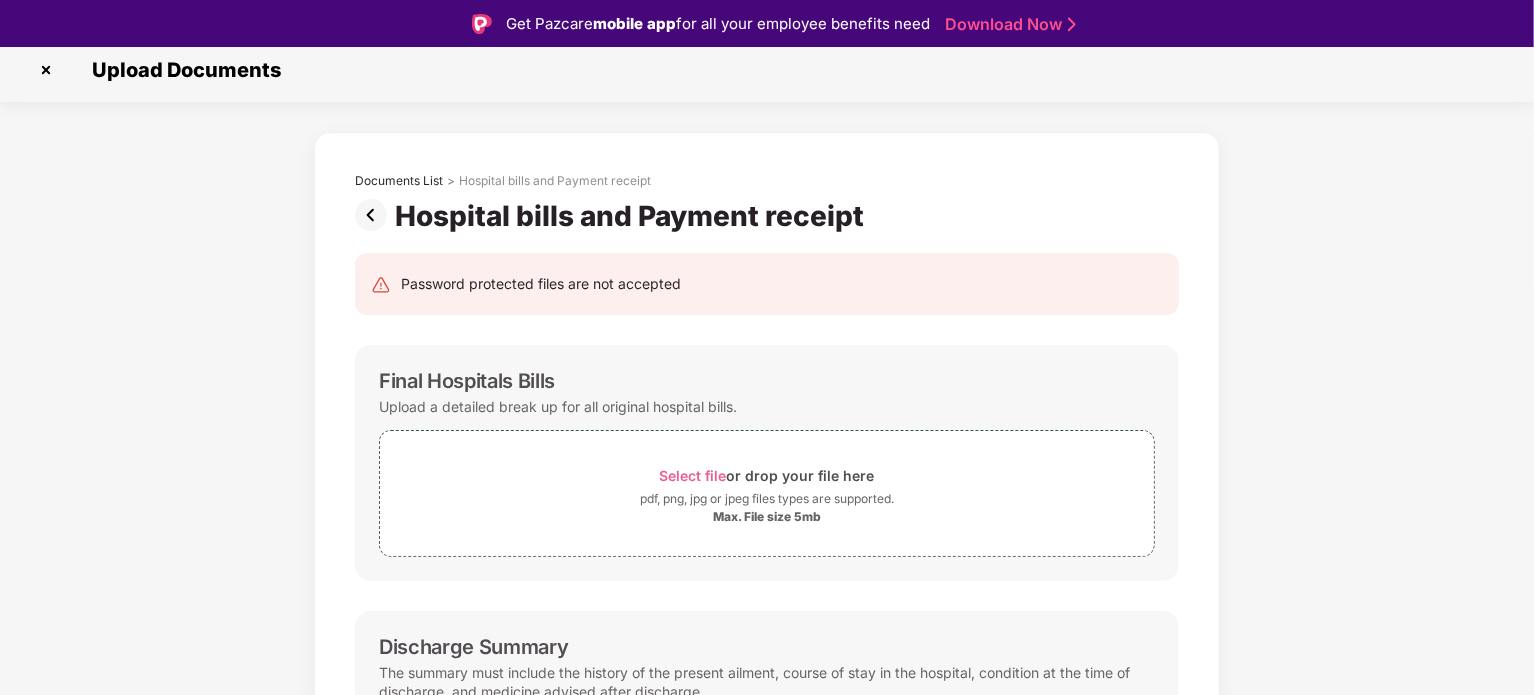 scroll, scrollTop: 0, scrollLeft: 0, axis: both 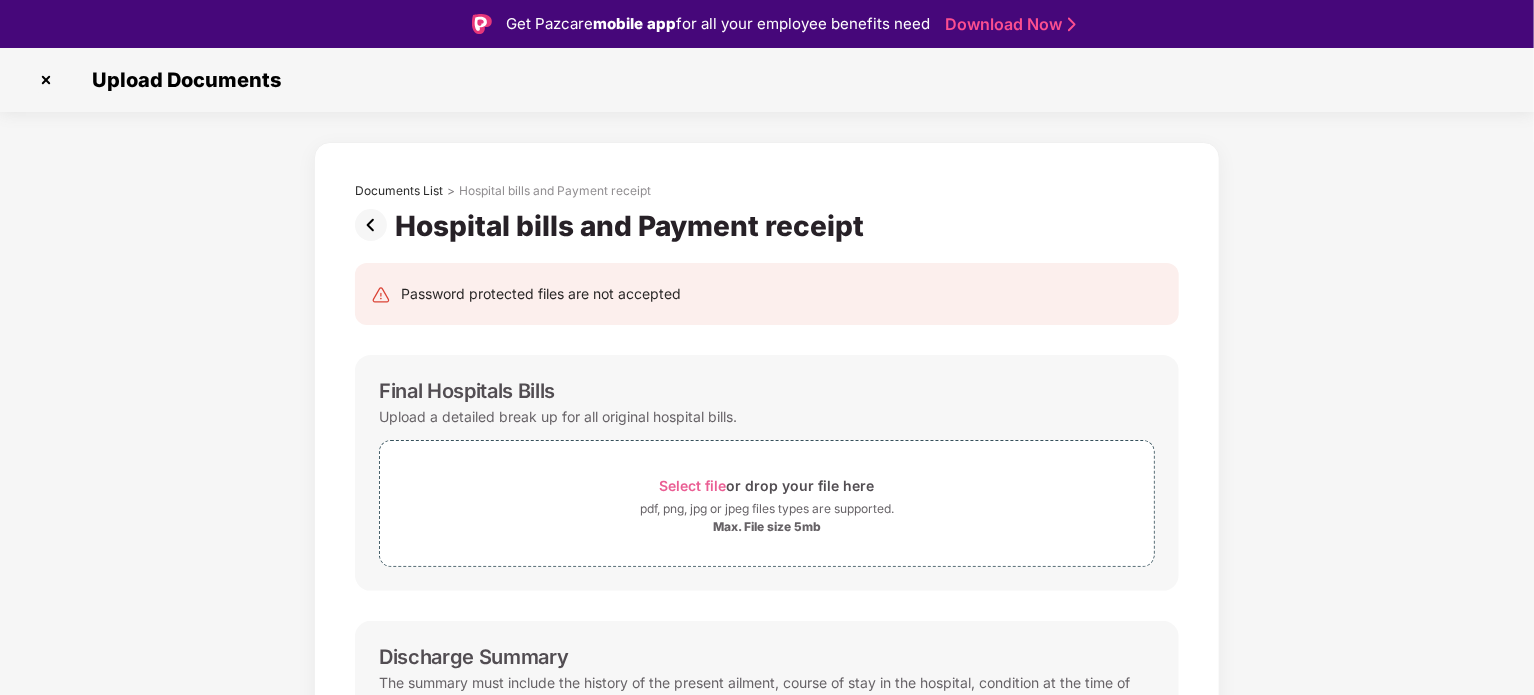 click on "Documents List > Hospital bills and Payment receipt" at bounding box center (767, 196) 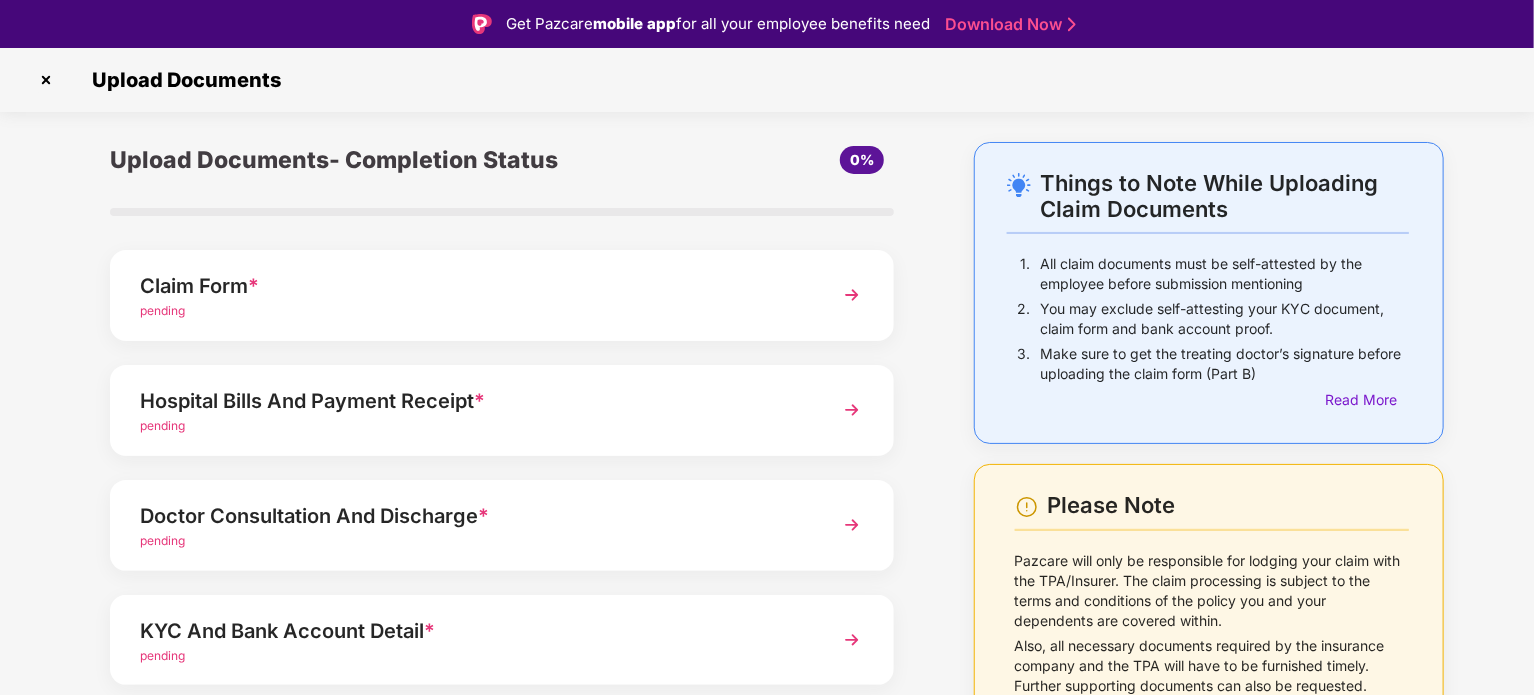 scroll, scrollTop: 188, scrollLeft: 0, axis: vertical 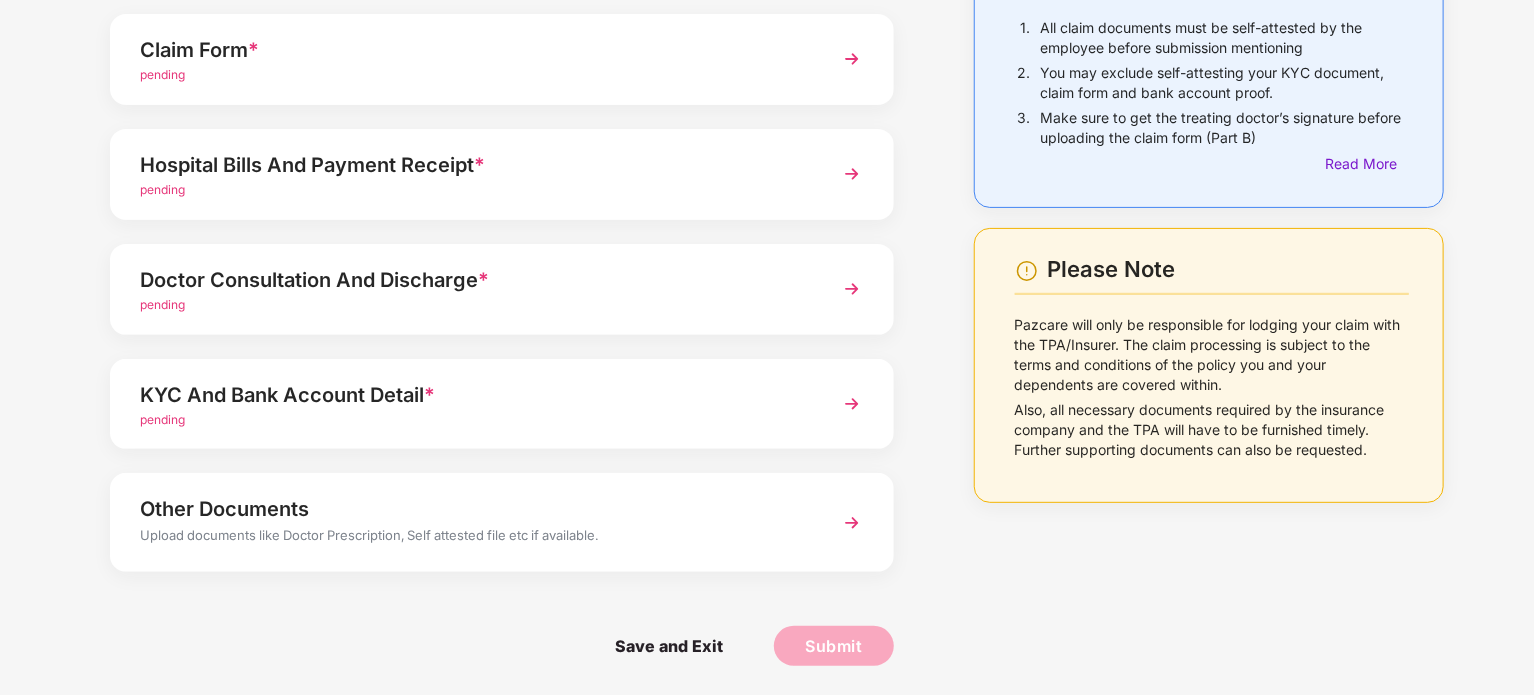 click on "pending" at bounding box center (471, 420) 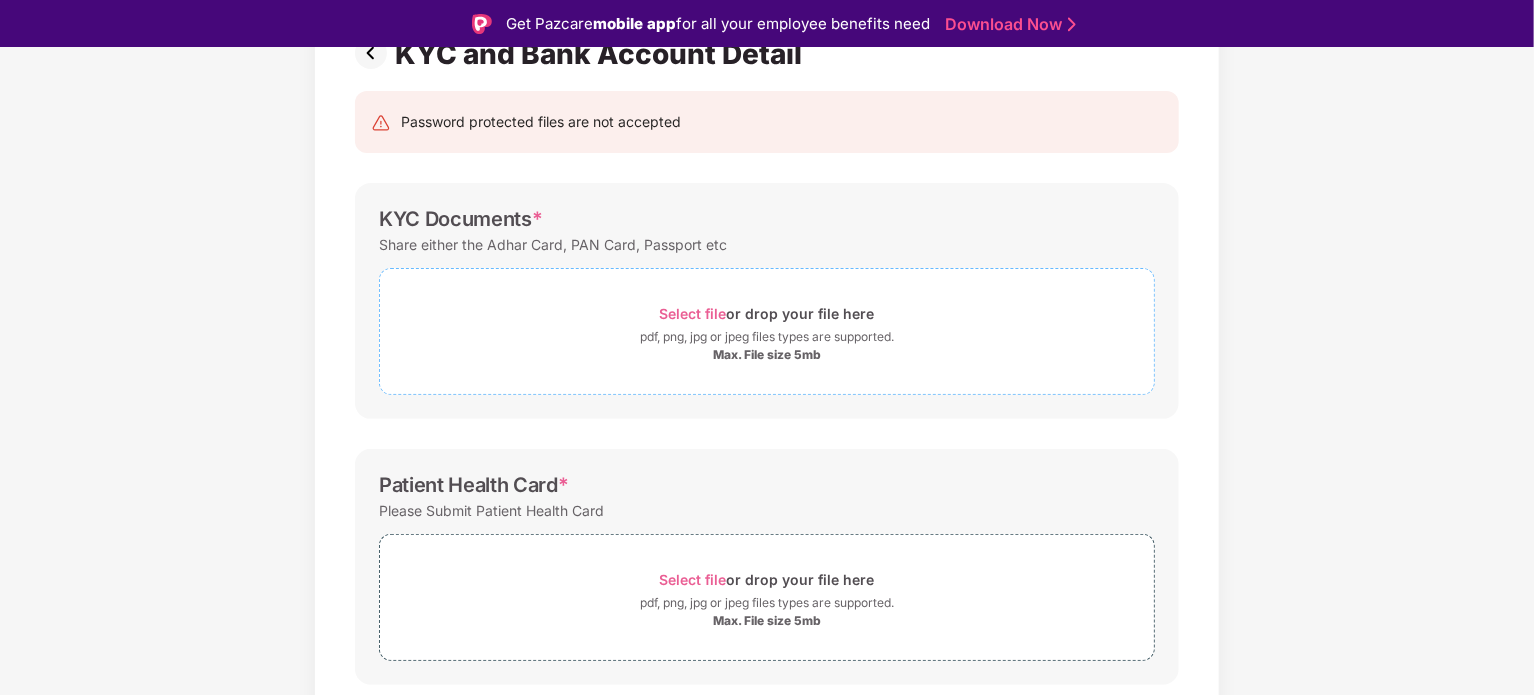 scroll, scrollTop: 0, scrollLeft: 0, axis: both 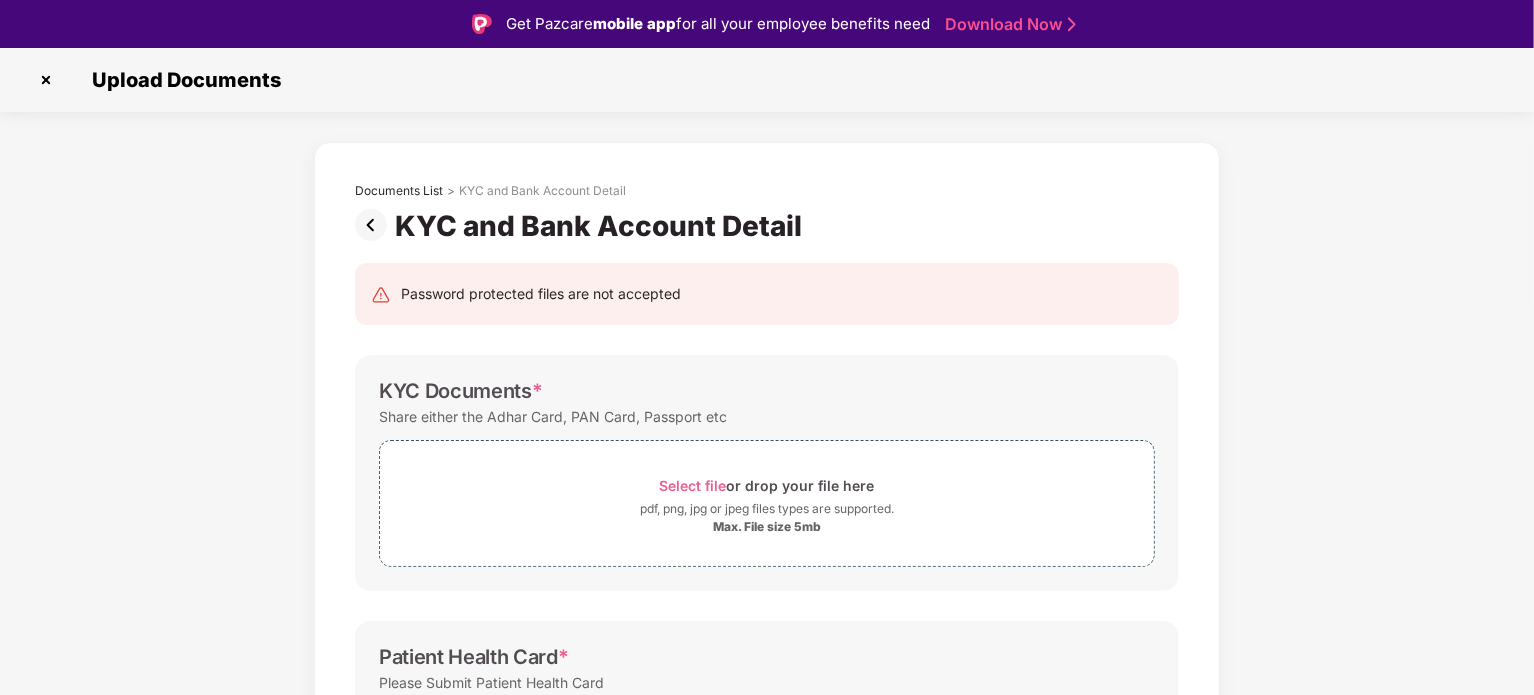 click at bounding box center [375, 225] 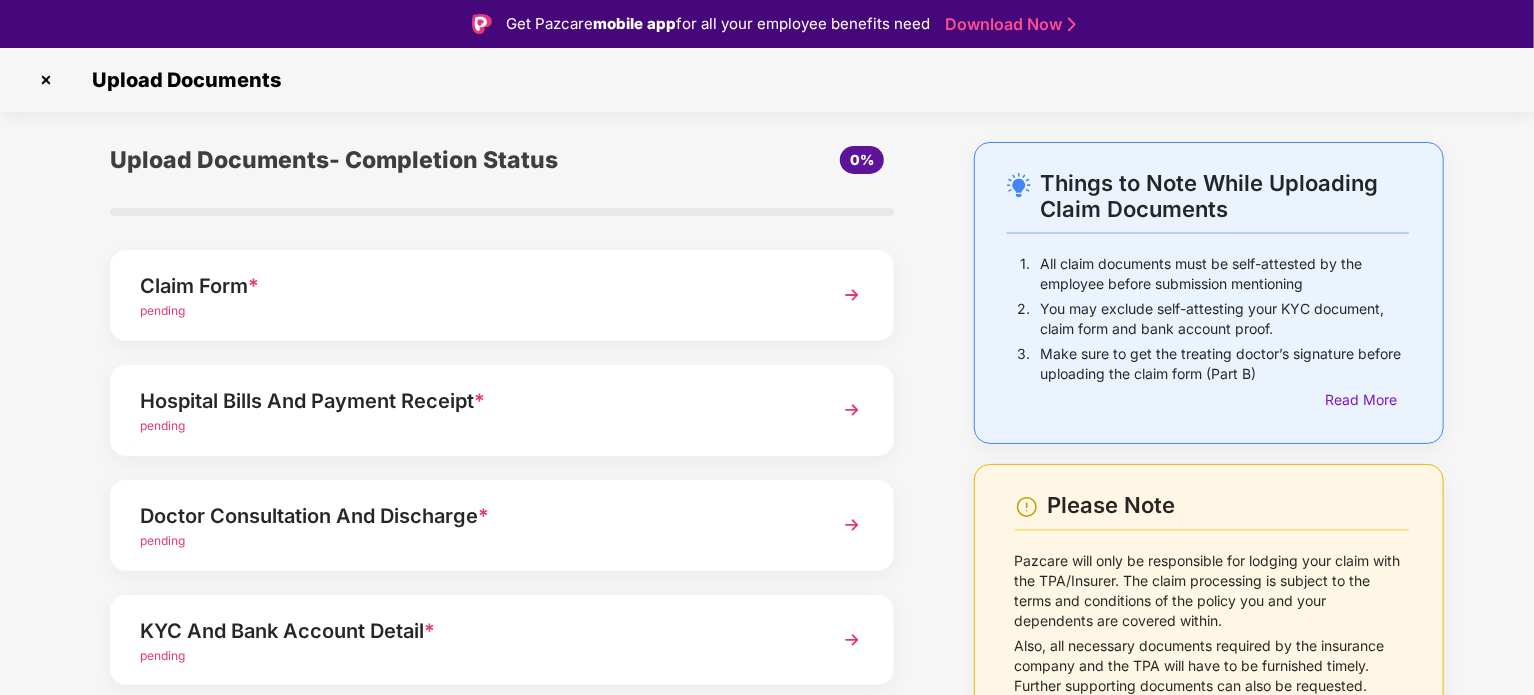 scroll, scrollTop: 188, scrollLeft: 0, axis: vertical 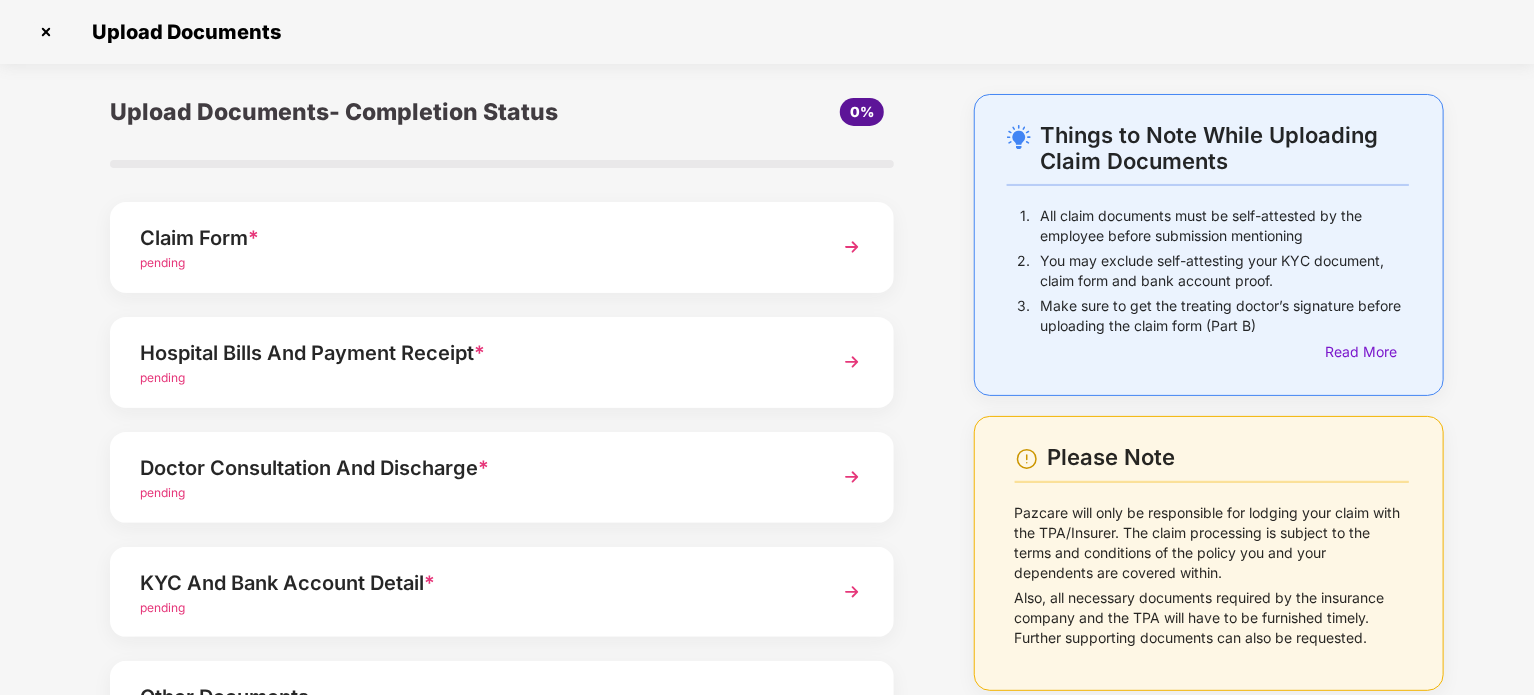 click at bounding box center [46, 32] 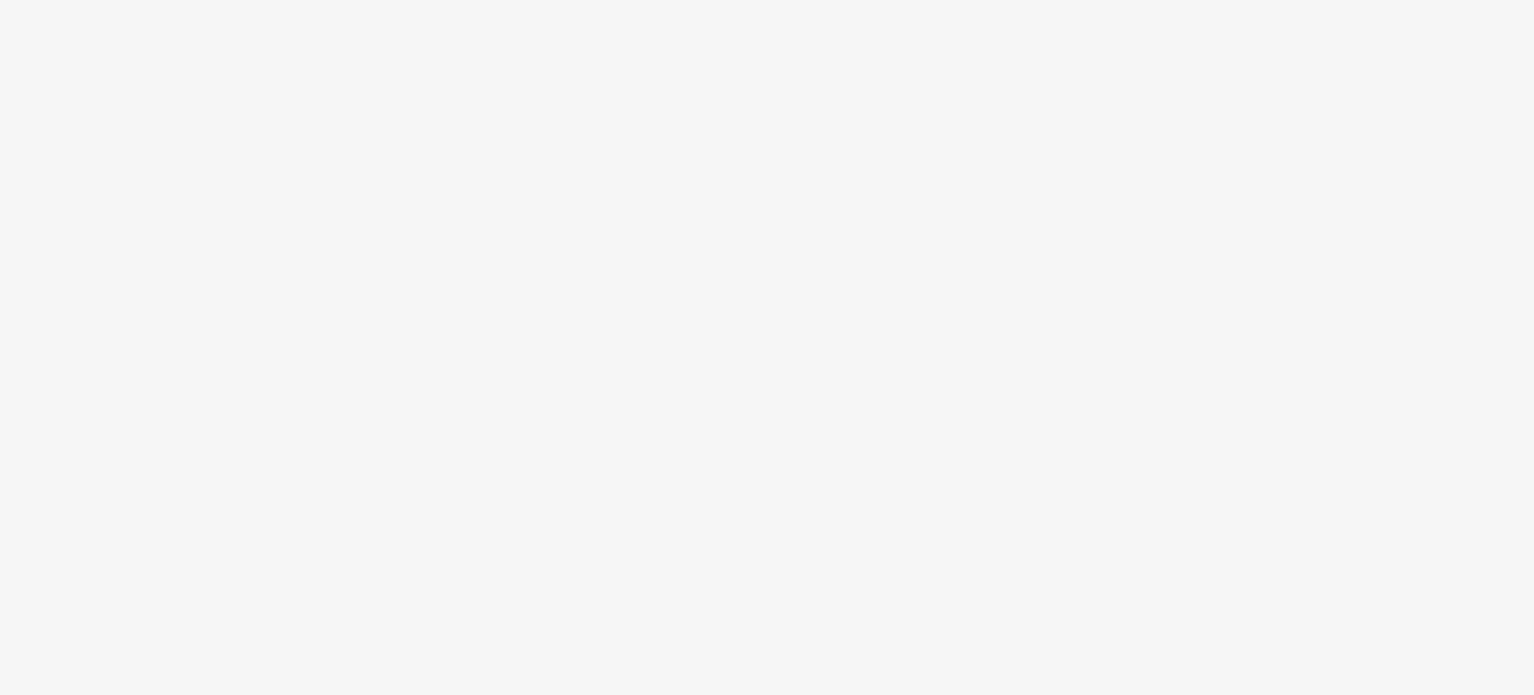 scroll, scrollTop: 0, scrollLeft: 0, axis: both 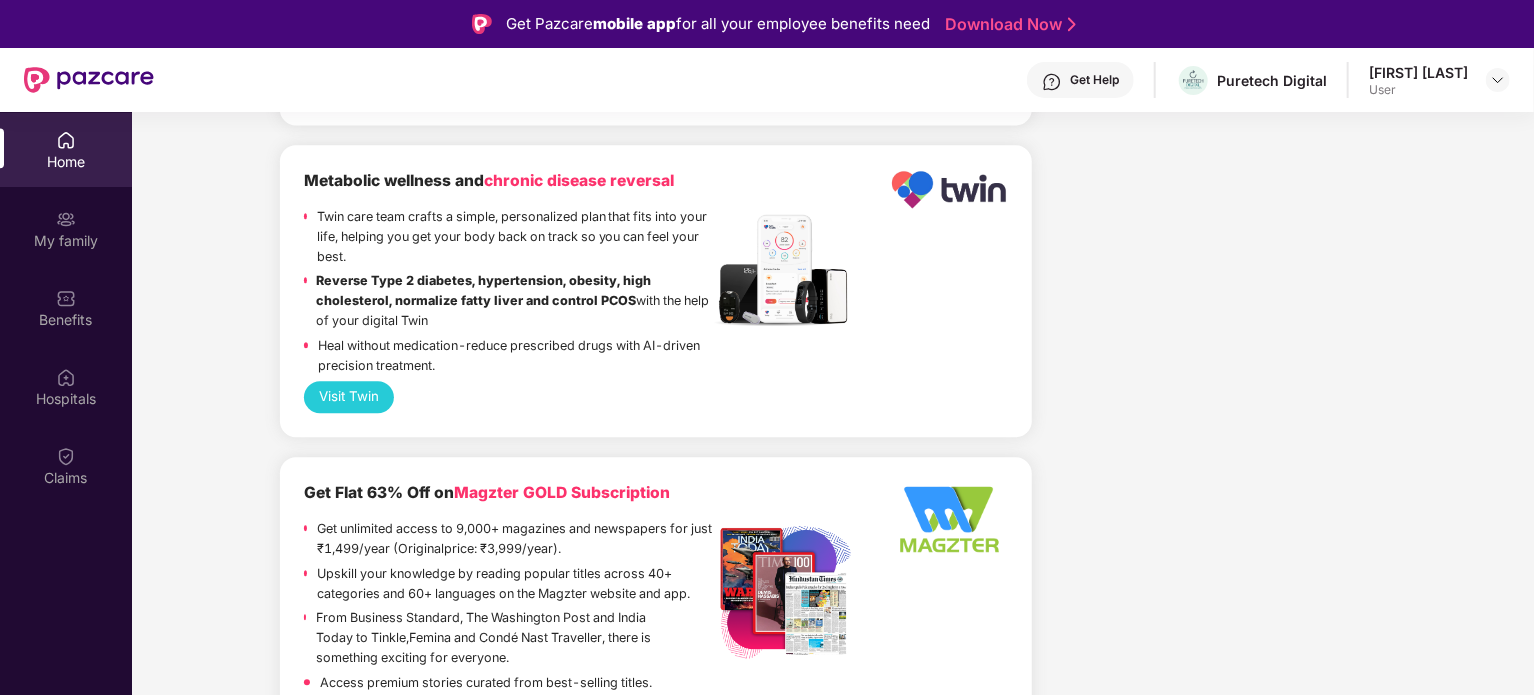 click on "Visit Twin" at bounding box center [349, 397] 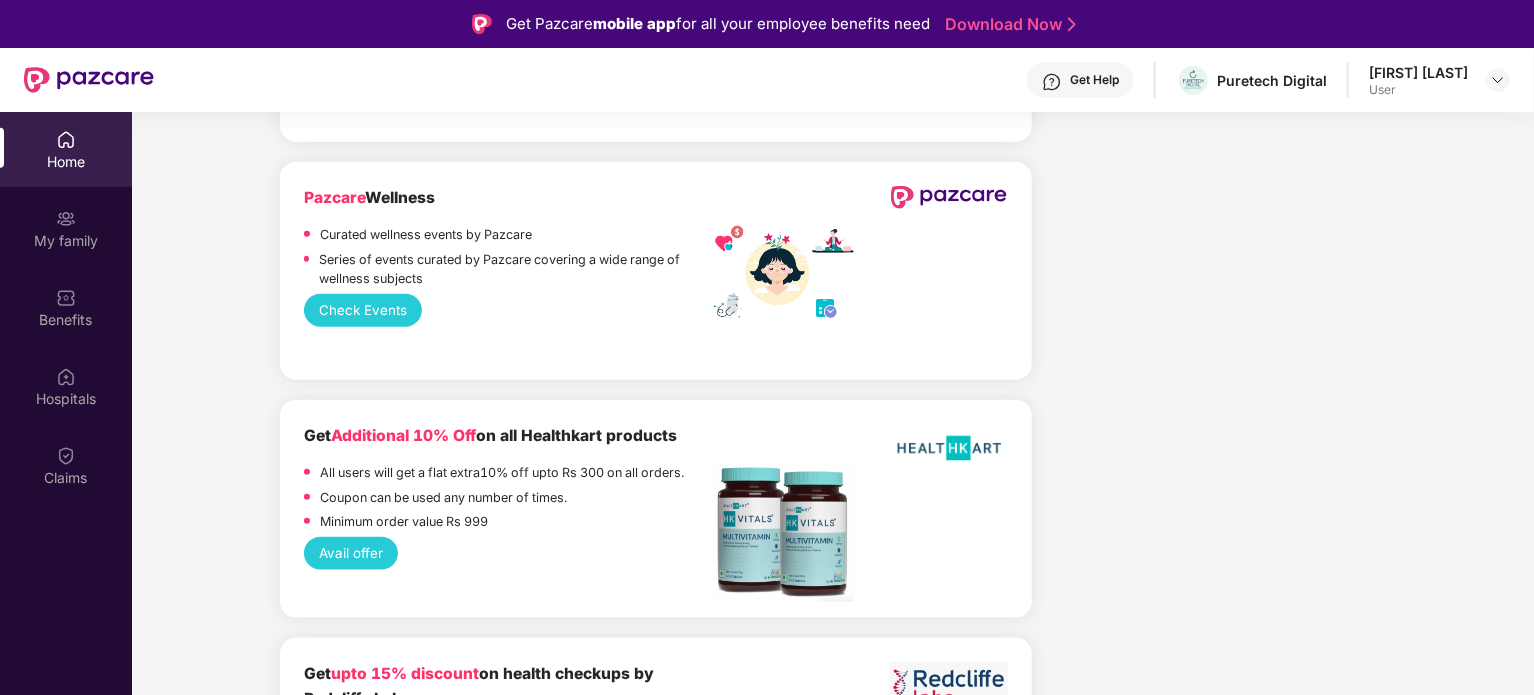 scroll, scrollTop: 4922, scrollLeft: 0, axis: vertical 